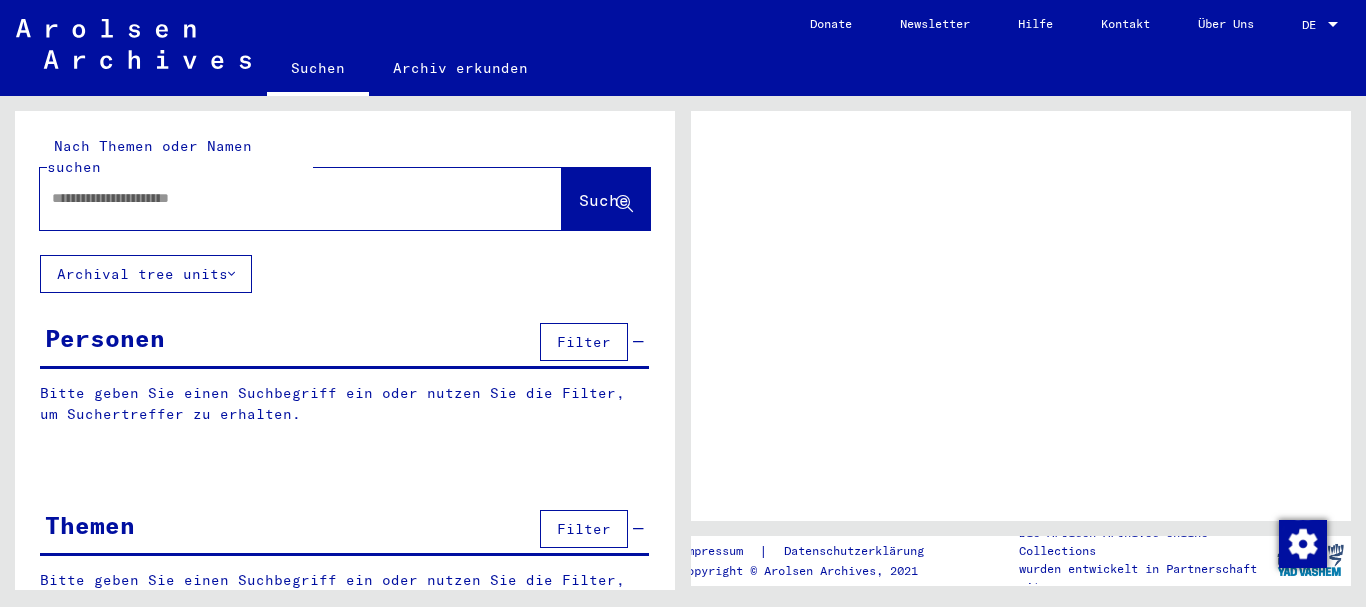 scroll, scrollTop: 0, scrollLeft: 0, axis: both 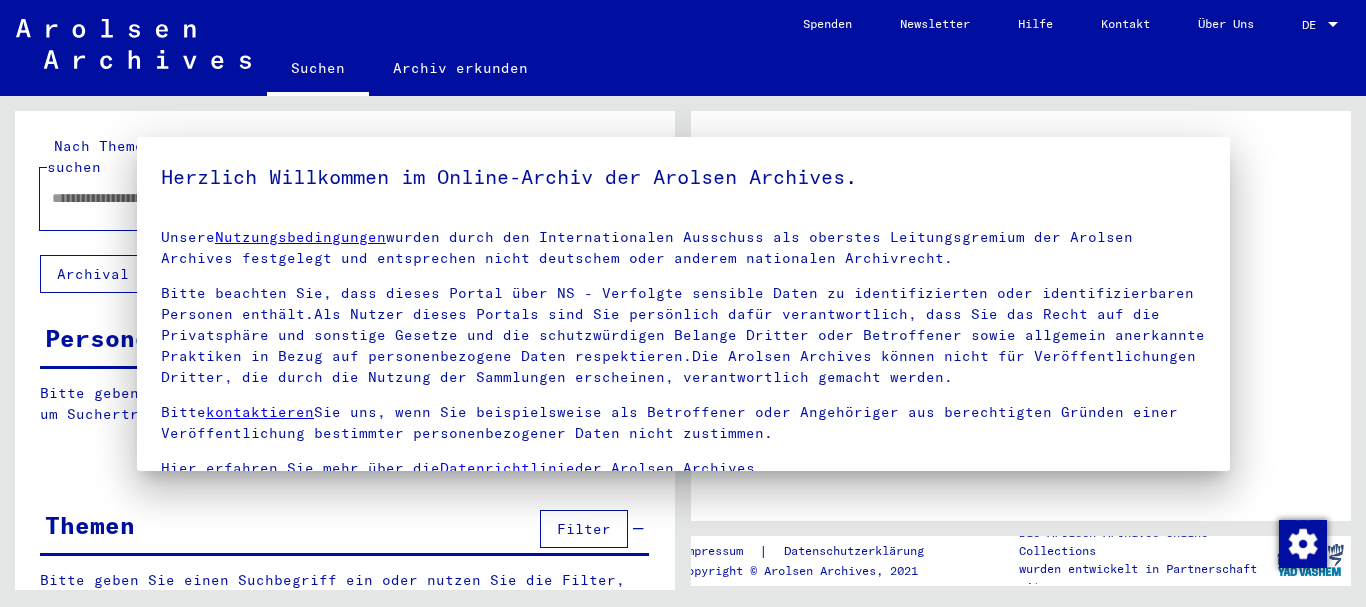 click on "Herzlich Willkommen im Online-Archiv der Arolsen Archives.  Unsere  Nutzungsbedingungen  wurden durch den Internationalen Ausschuss als oberstes Leitungsgremium der Arolsen Archives festgelegt und entsprechen nicht deutschem oder anderem nationalen Archivrecht. Bitte beachten Sie, dass dieses Portal über NS - Verfolgte sensible Daten zu identifizierten oder identifizierbaren Personen enthält.Als Nutzer dieses Portals sind Sie persönlich dafür verantwortlich, dass Sie das Recht auf die Privatsphäre und sonstige Gesetze und die schutzwürdigen Belange Dritter oder Betroffener sowie allgemein anerkannte Praktiken in Bezug auf personenbezogene Daten respektieren.Die Arolsen Archives können nicht für Veröffentlichungen Dritter, die durch die Nutzung der Sammlungen erscheinen, verantwortlich gemacht werden. Bitte  kontaktieren  Sie uns, wenn Sie beispielsweise als Betroffener oder Angehöriger aus berechtigten Gründen einer Veröffentlichung bestimmter personenbezogener Daten nicht zustimmen." at bounding box center [683, 304] 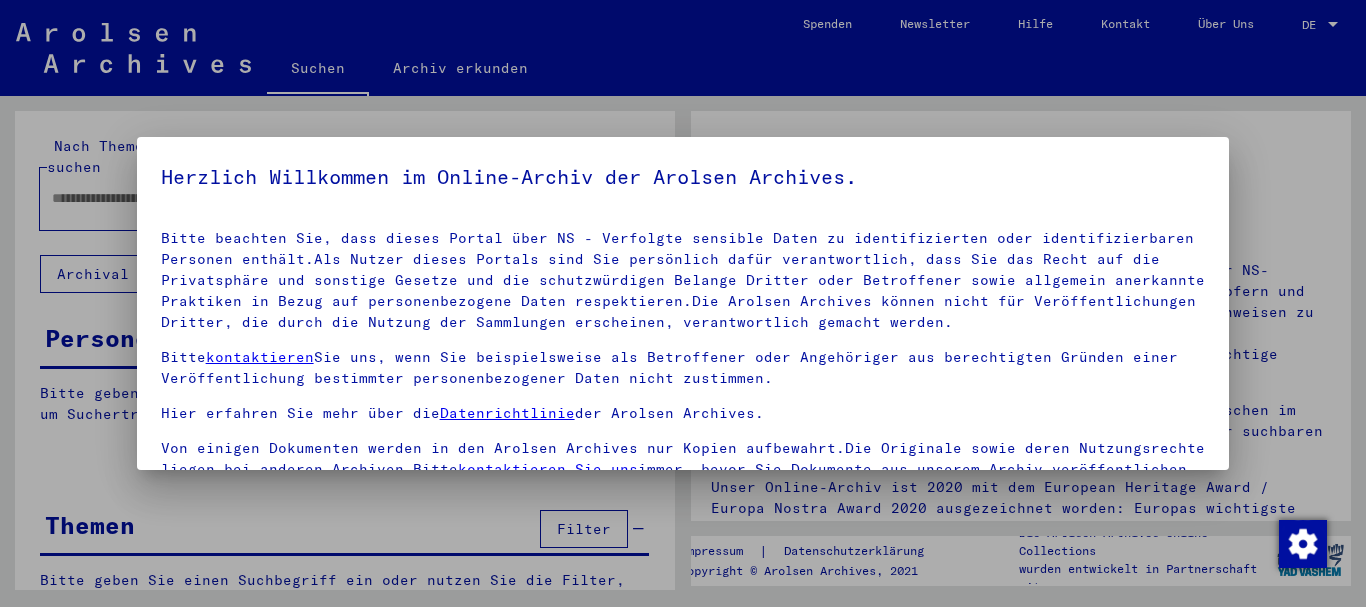 scroll, scrollTop: 106, scrollLeft: 0, axis: vertical 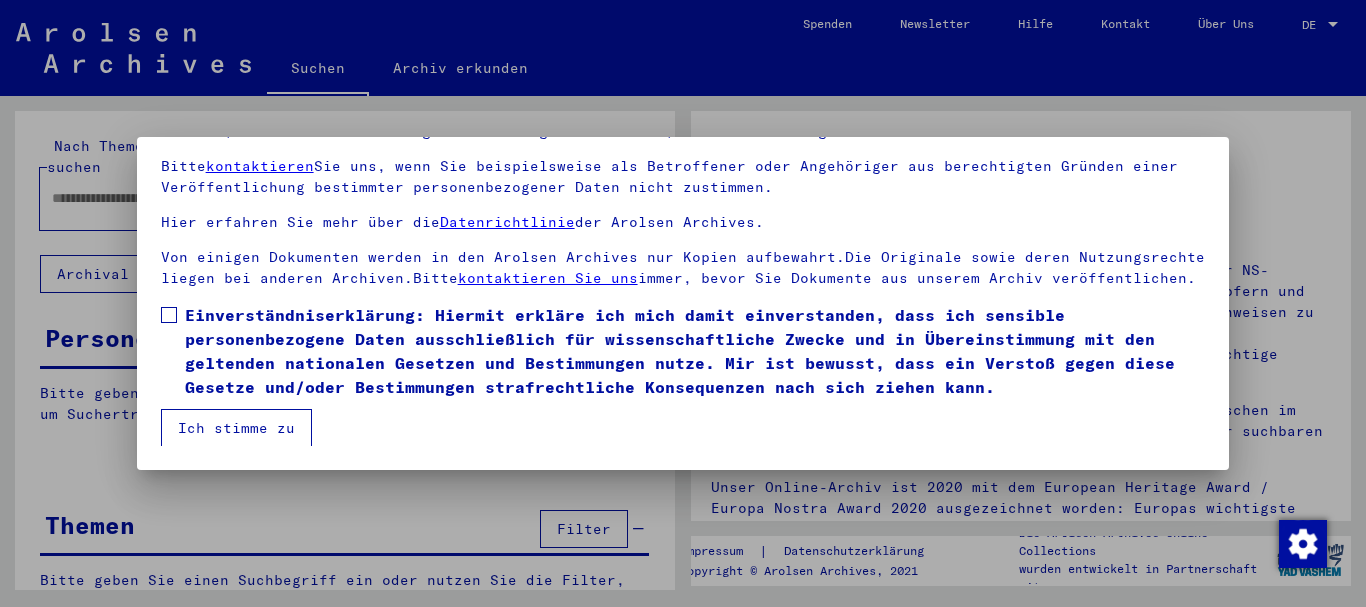 click at bounding box center [169, 315] 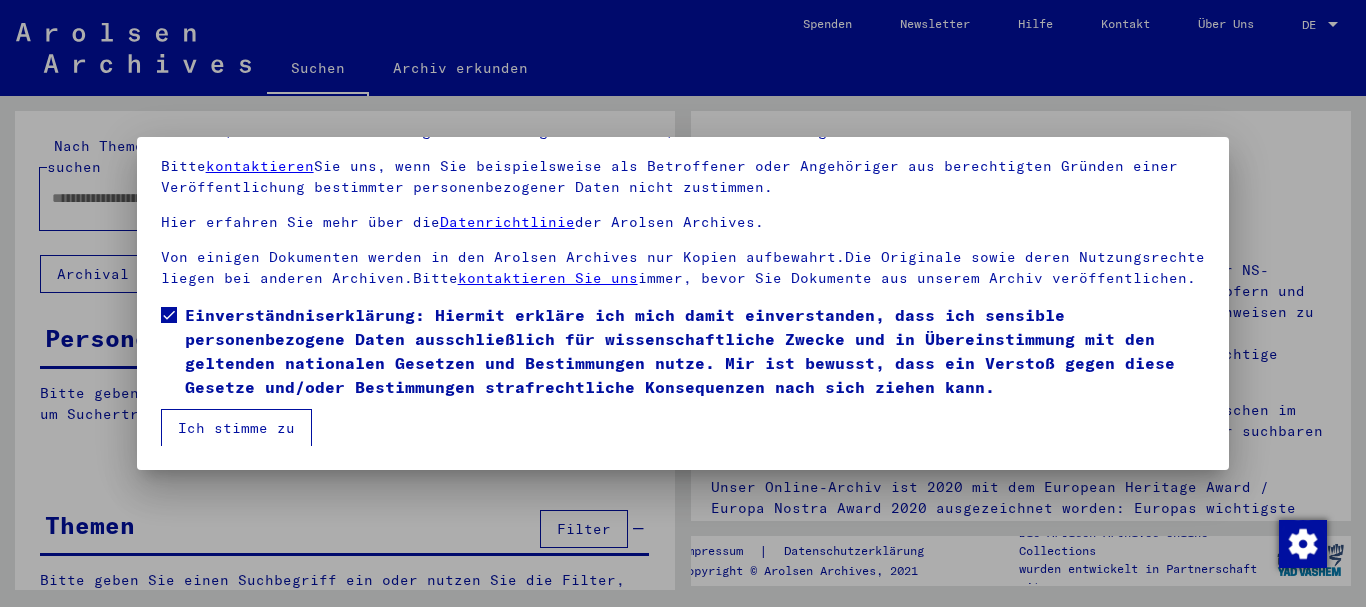 click on "Ich stimme zu" at bounding box center [236, 428] 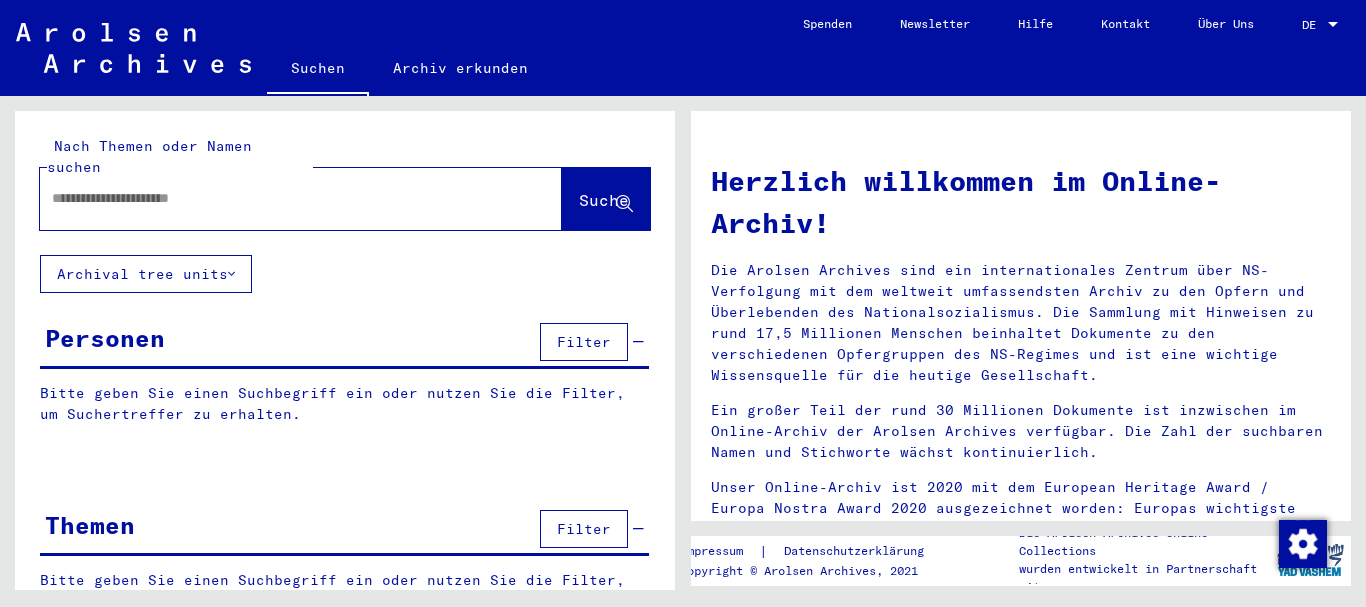 click at bounding box center (277, 198) 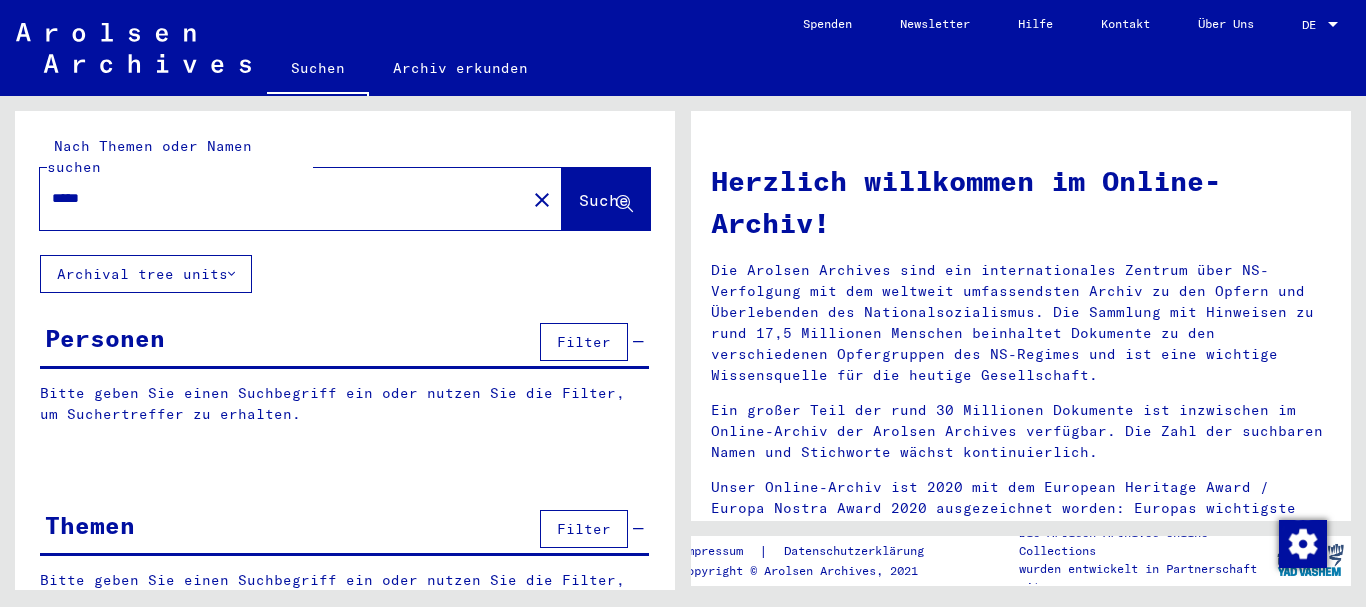 type on "*****" 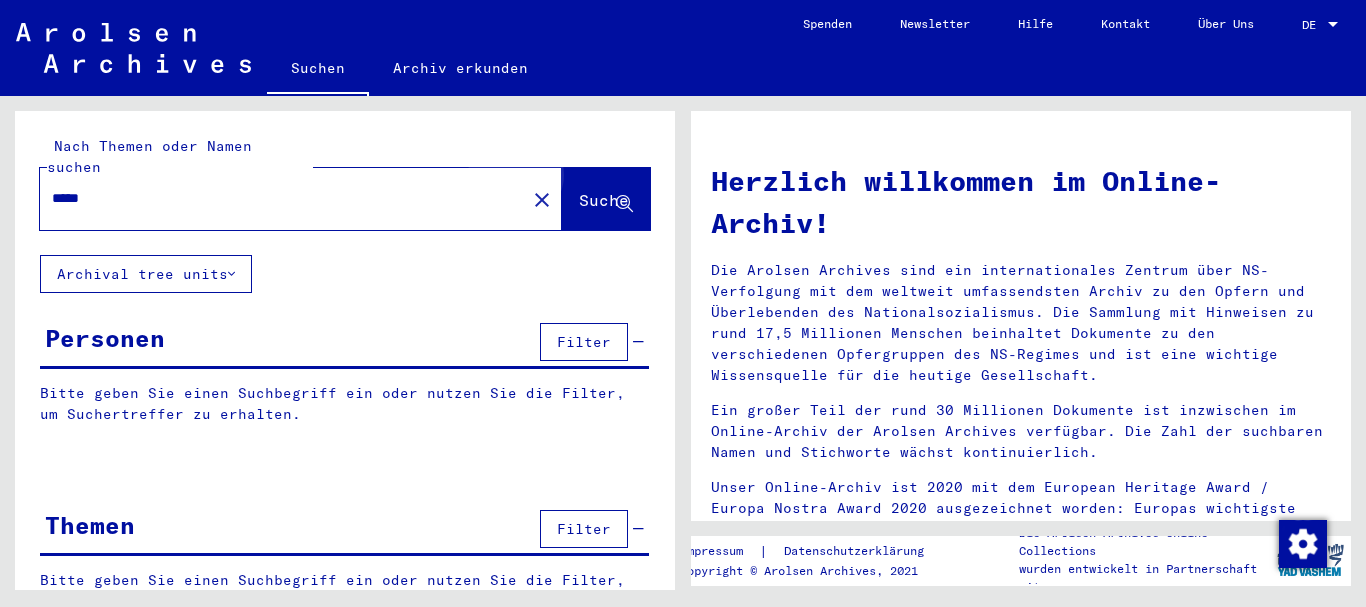 click on "Suche" 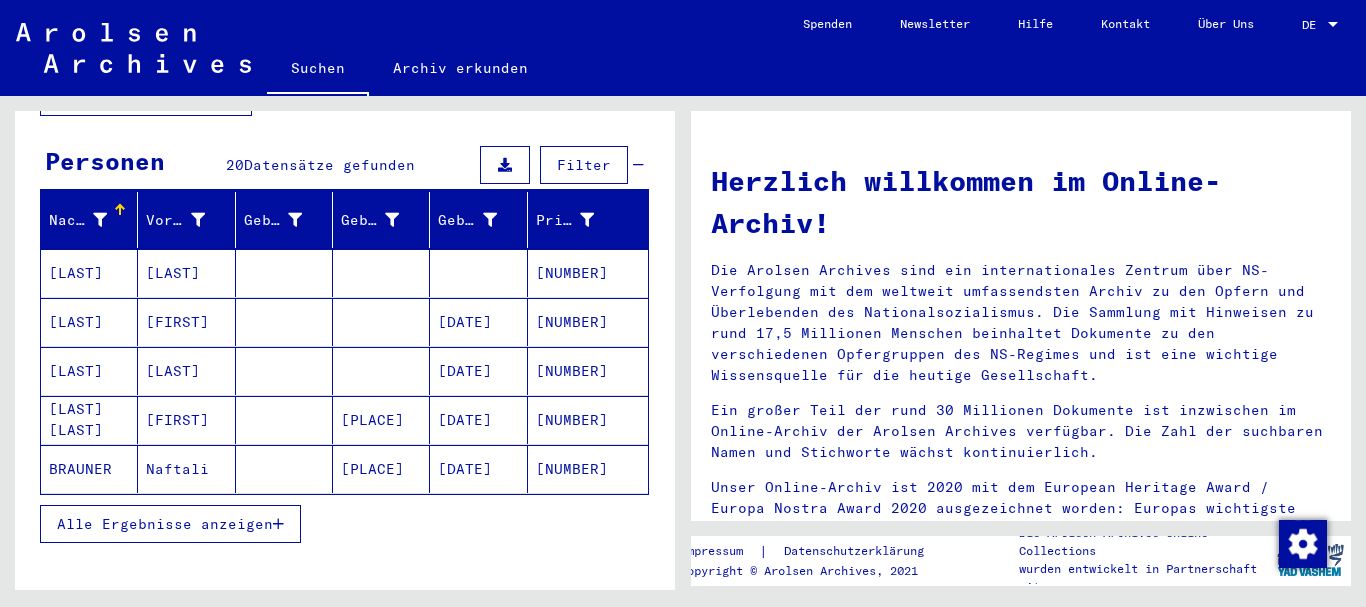 scroll, scrollTop: 200, scrollLeft: 0, axis: vertical 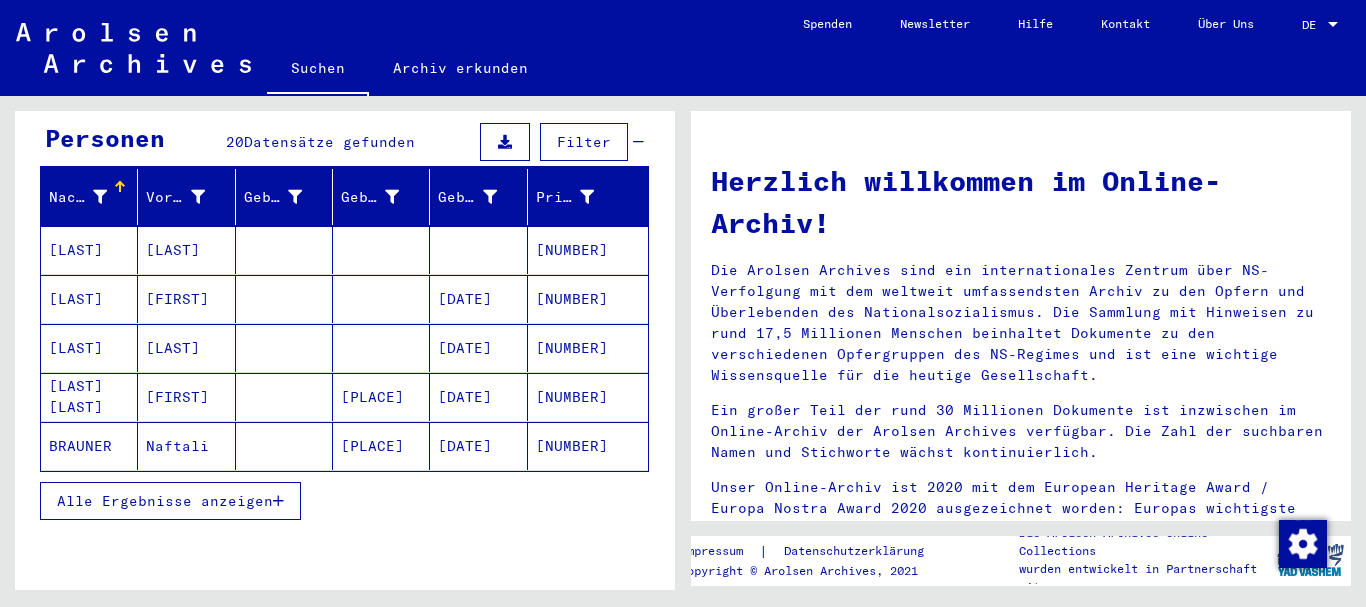 click at bounding box center (278, 501) 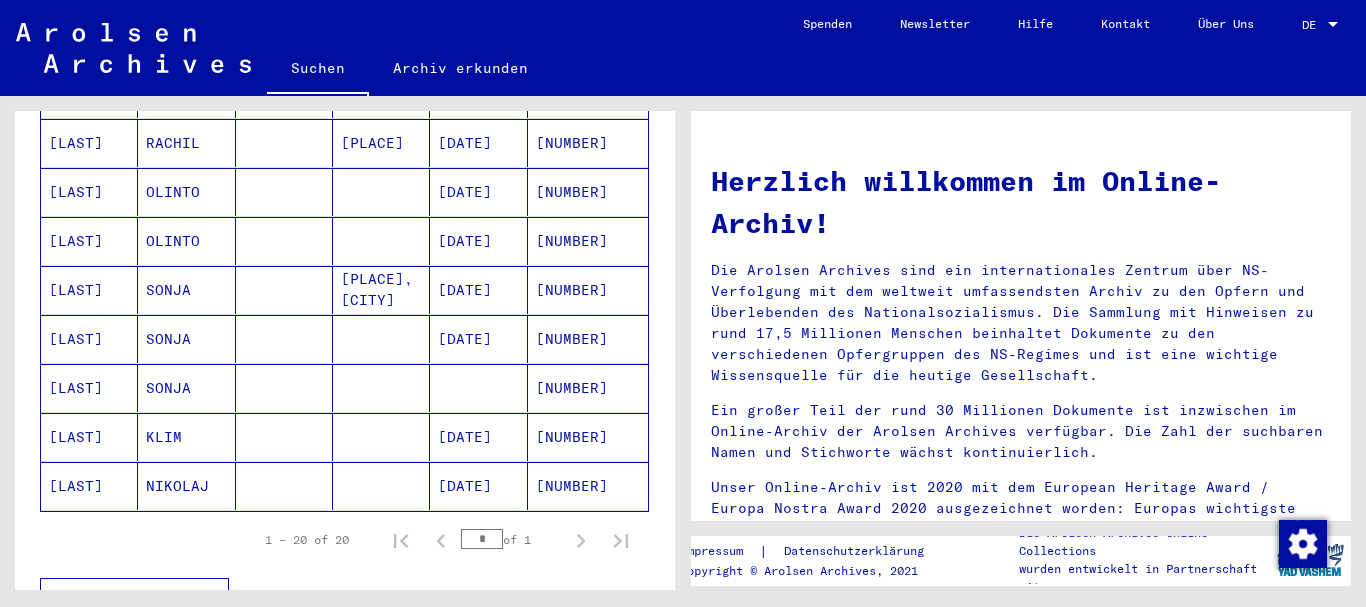 scroll, scrollTop: 900, scrollLeft: 0, axis: vertical 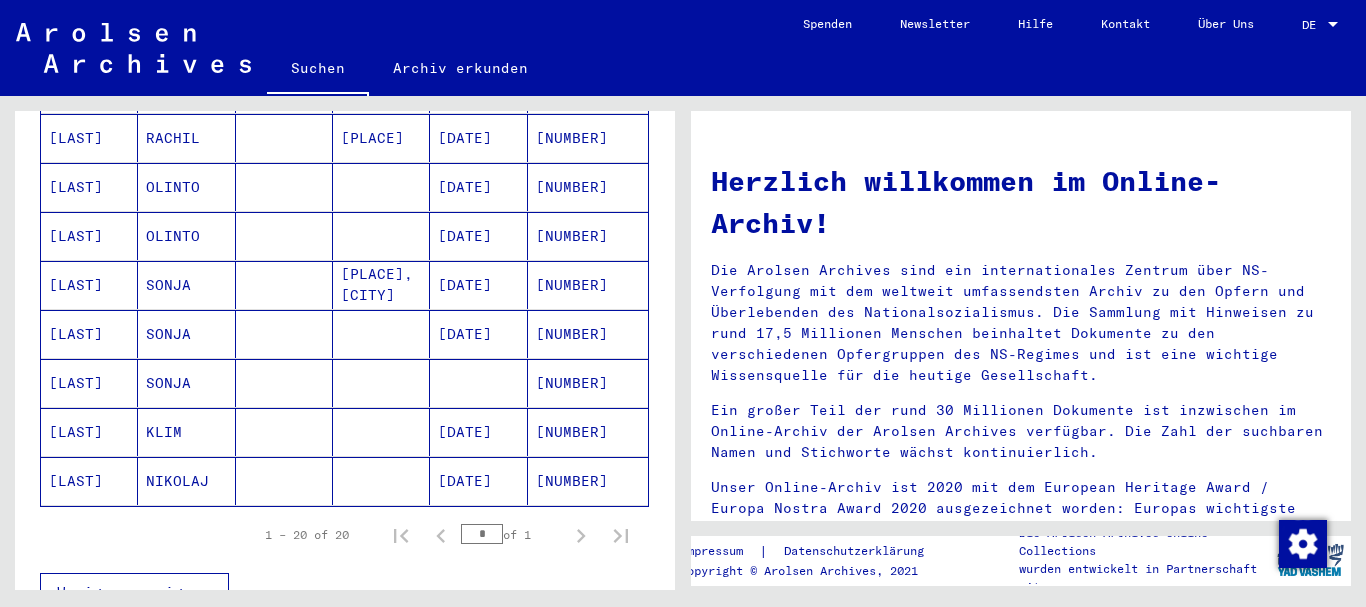 click on "[LAST]" at bounding box center (89, 481) 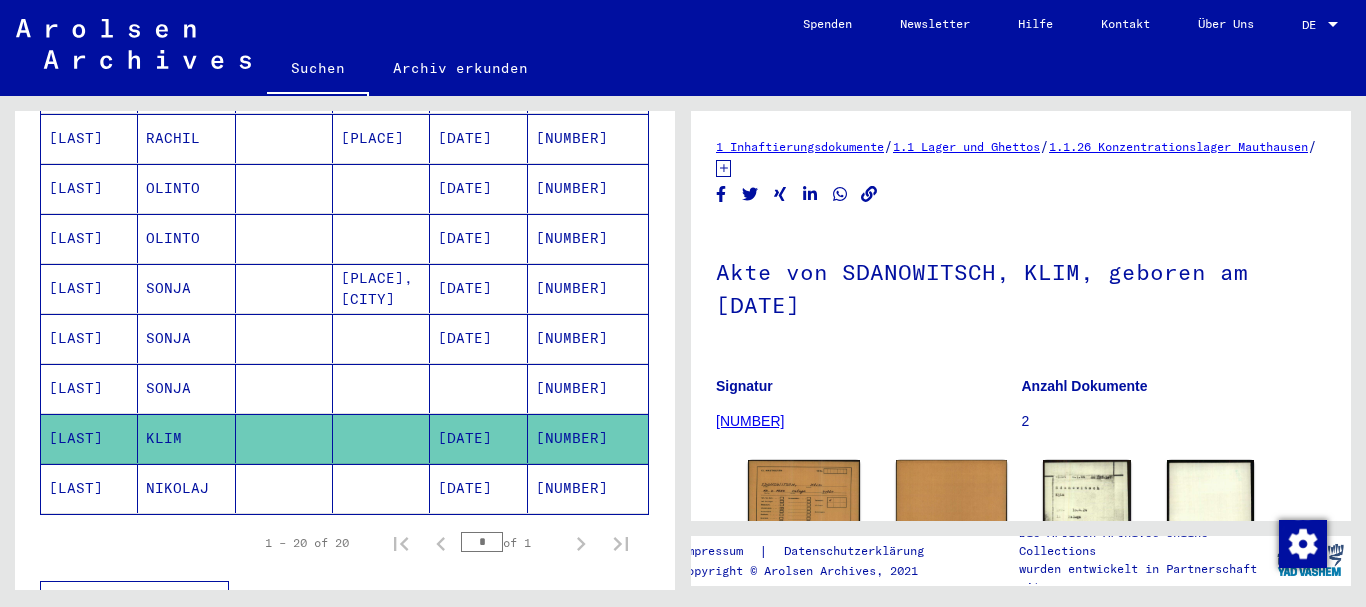 scroll, scrollTop: 0, scrollLeft: 0, axis: both 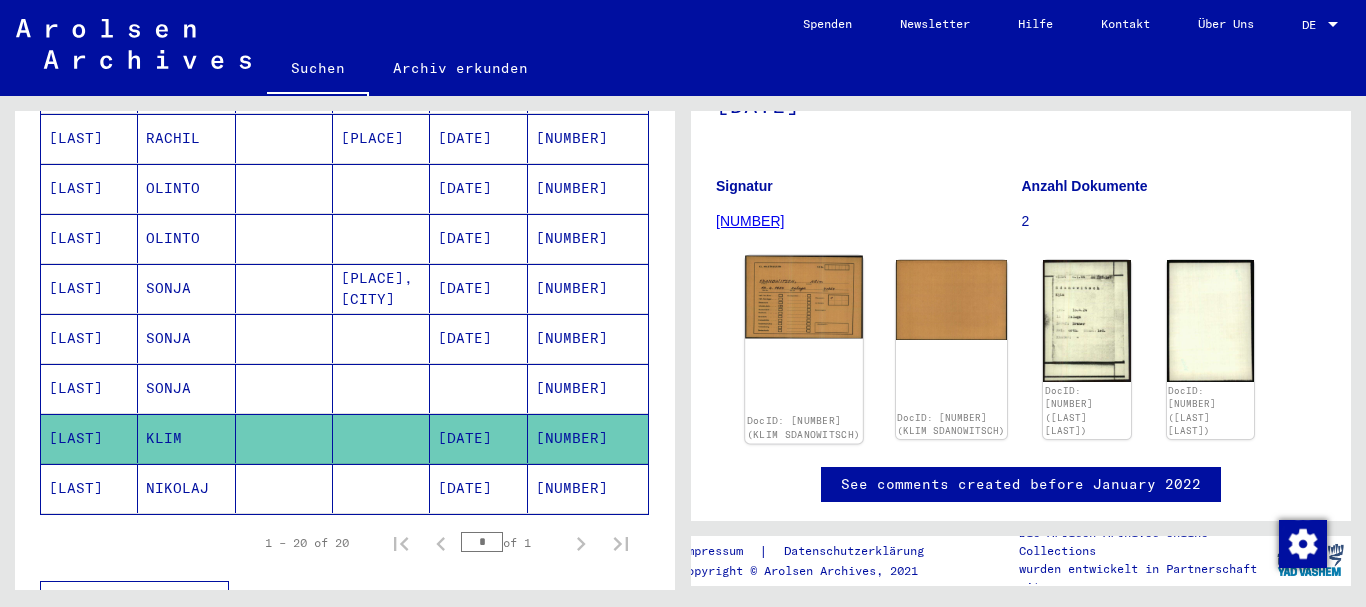 click 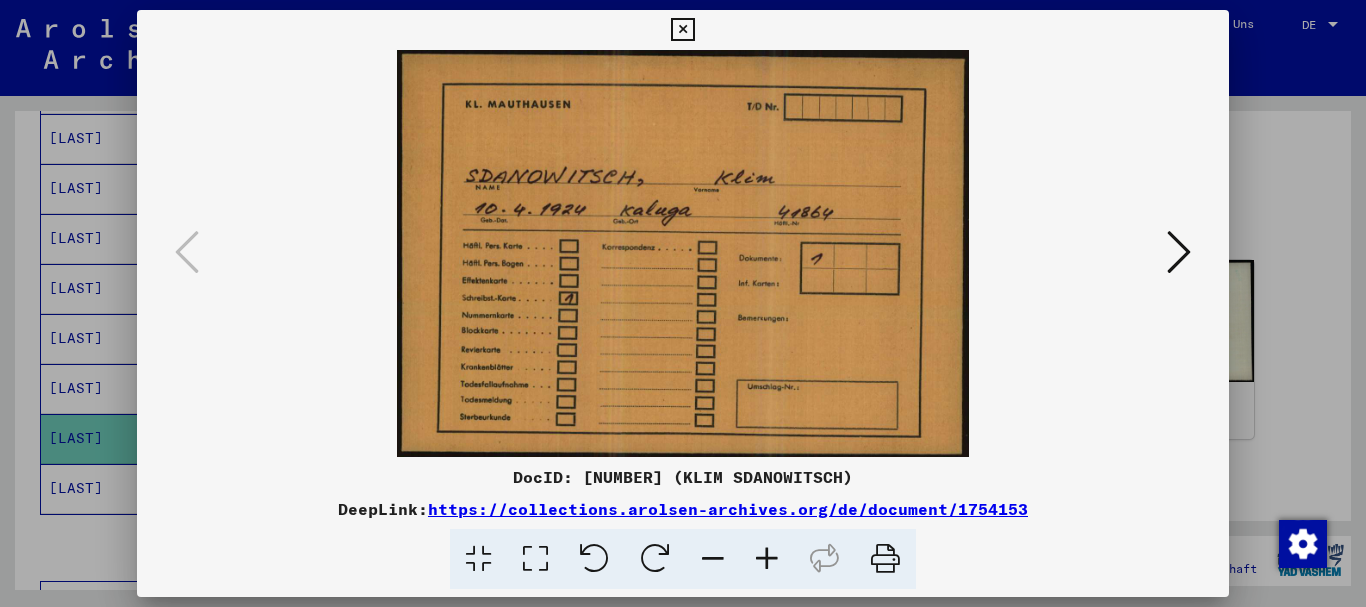 click at bounding box center [1179, 252] 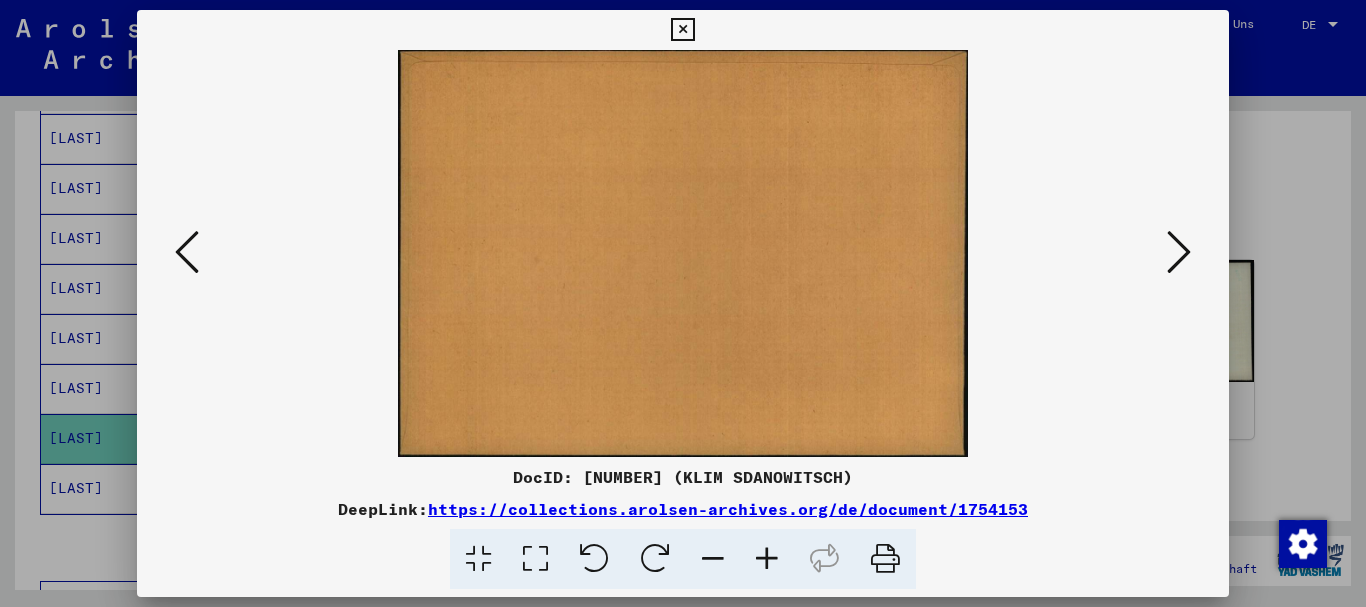 click at bounding box center [1179, 252] 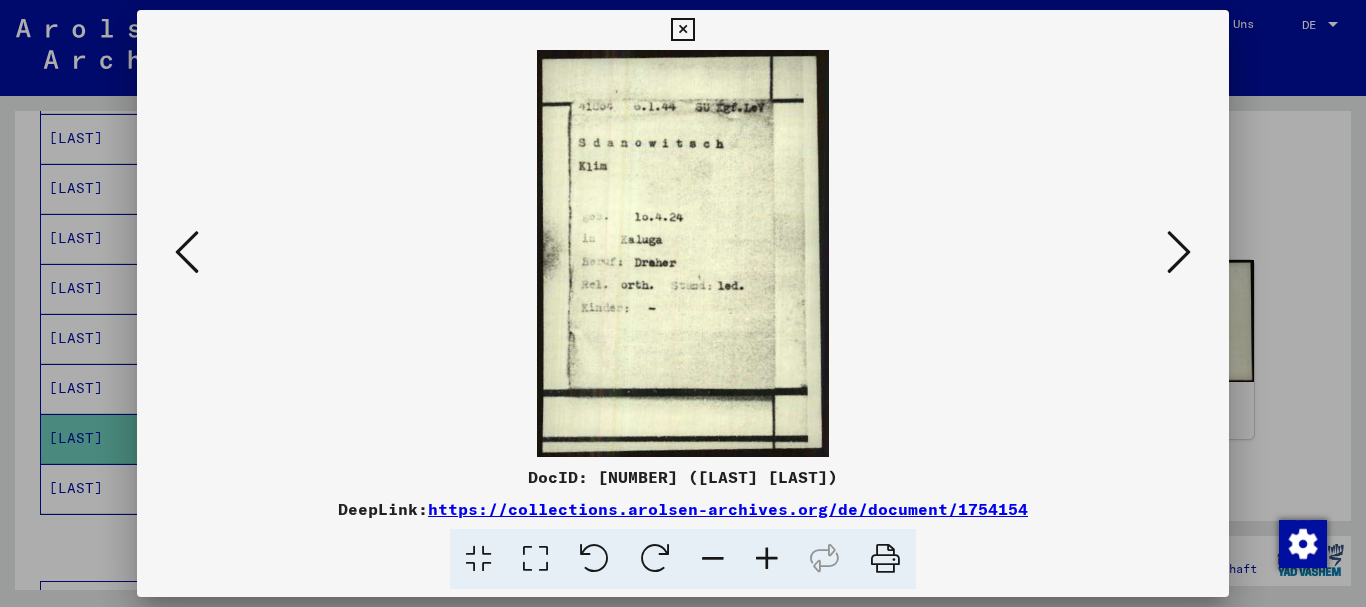 click at bounding box center (682, 30) 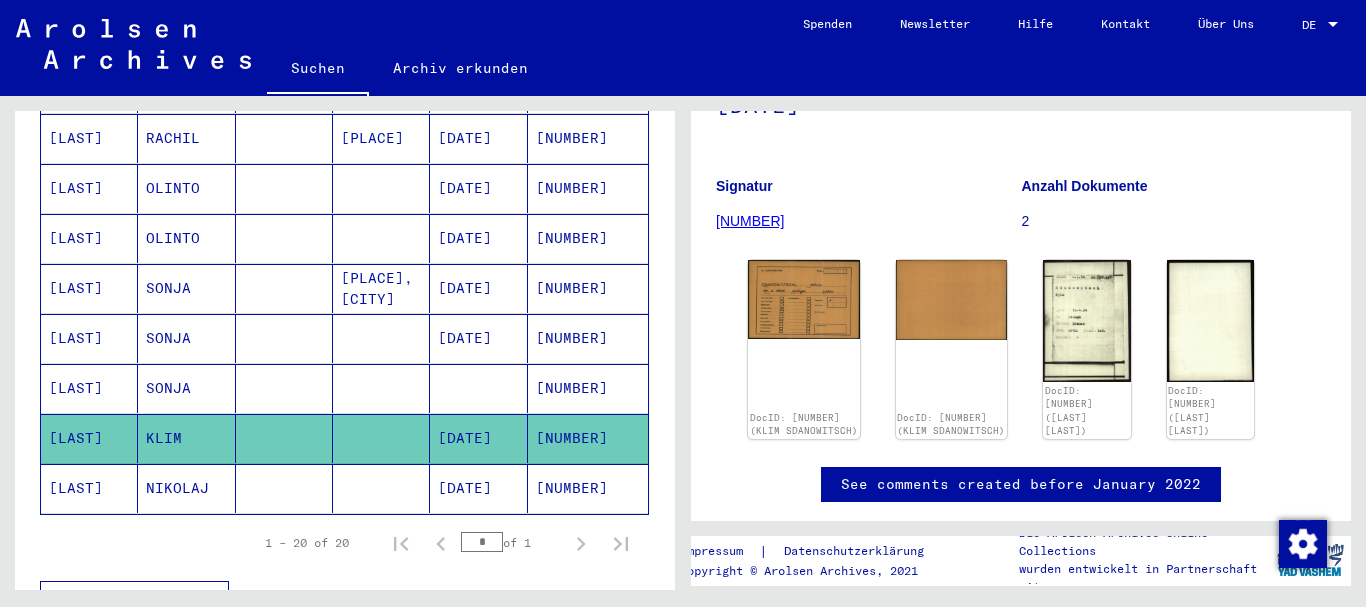 drag, startPoint x: 187, startPoint y: 409, endPoint x: 48, endPoint y: 412, distance: 139.03236 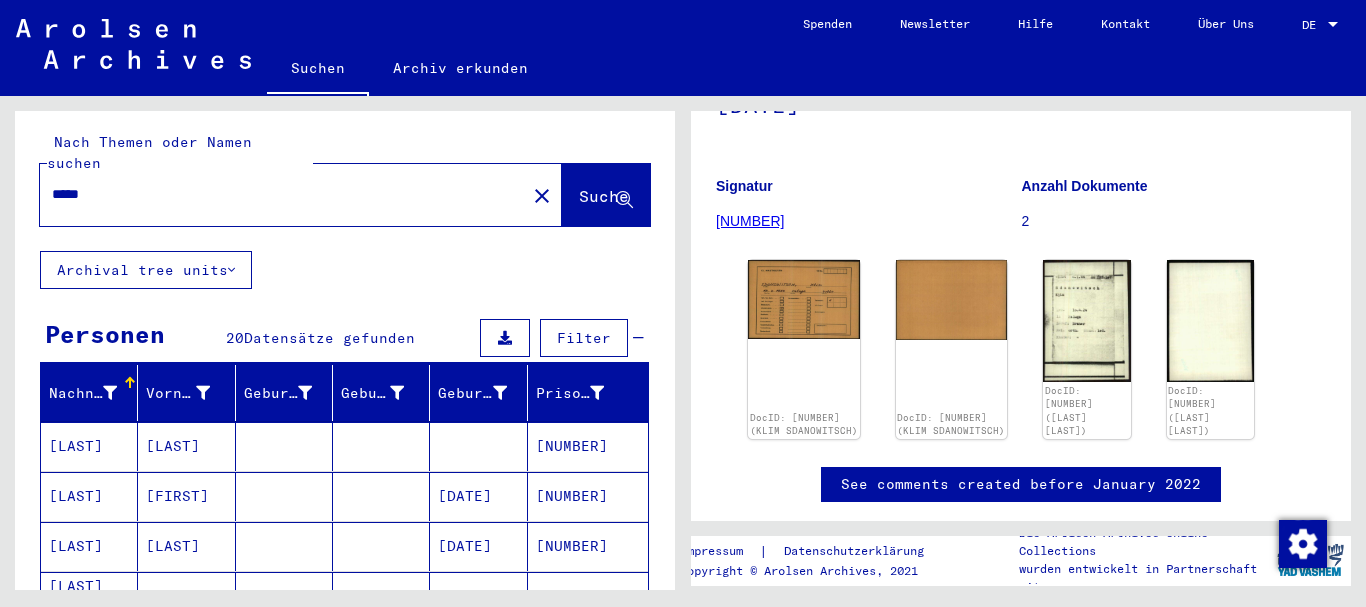 scroll, scrollTop: 0, scrollLeft: 0, axis: both 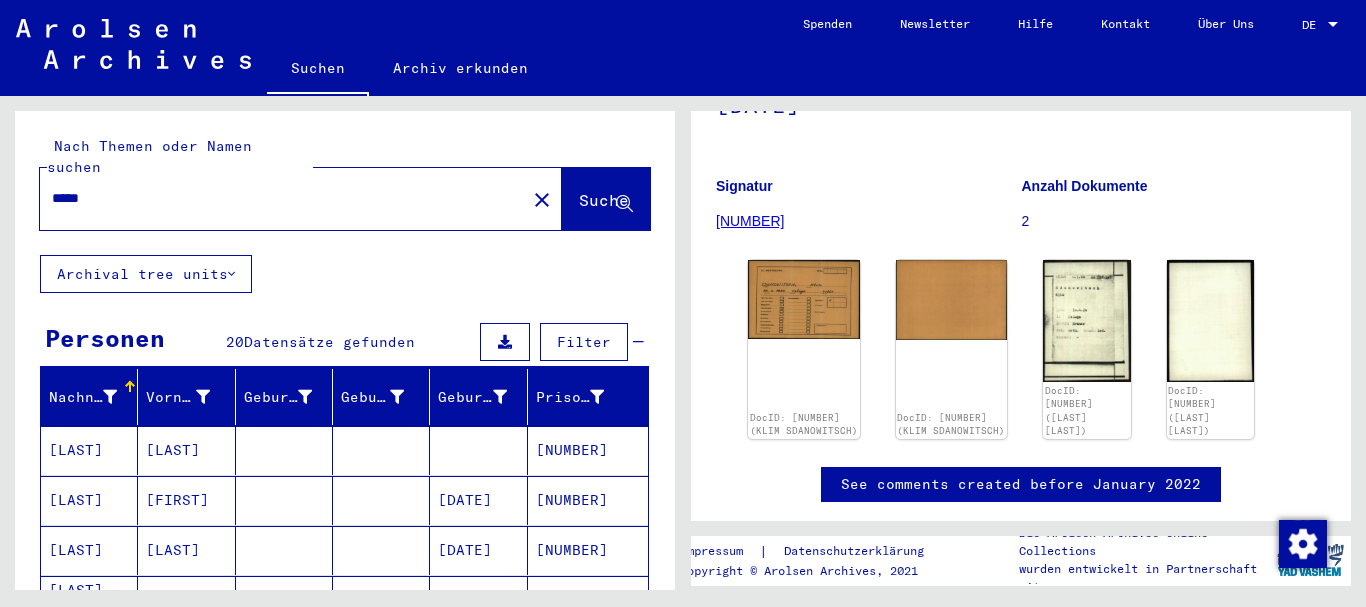 click on "close" 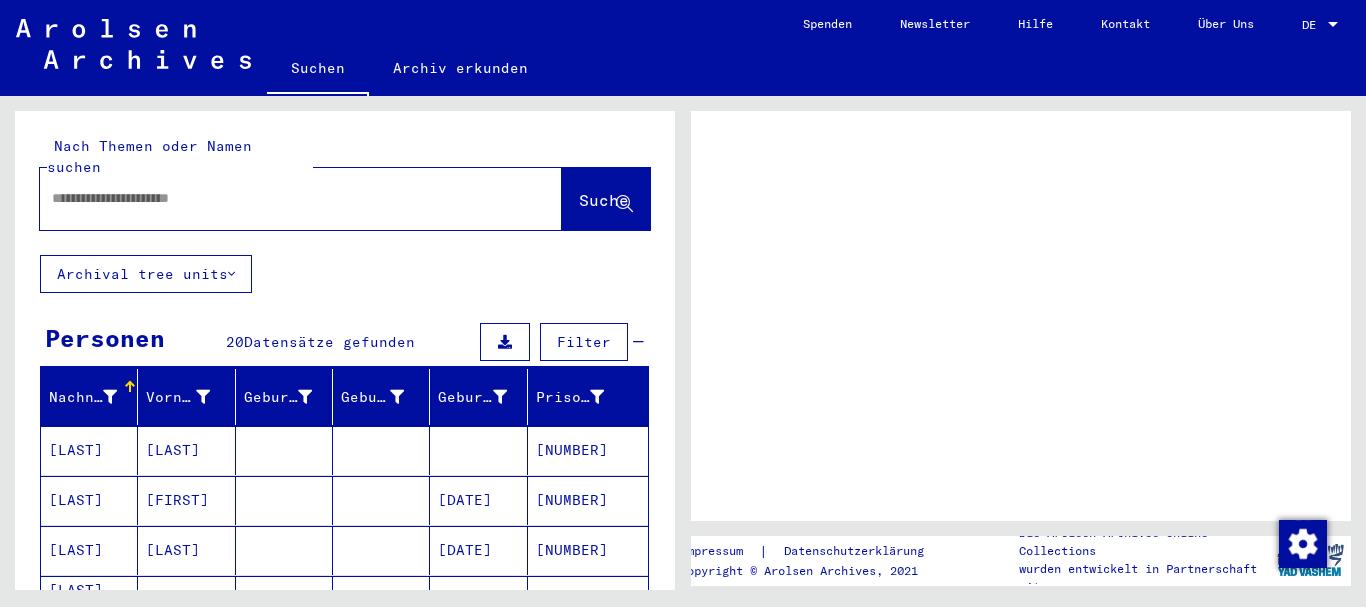 scroll, scrollTop: 0, scrollLeft: 0, axis: both 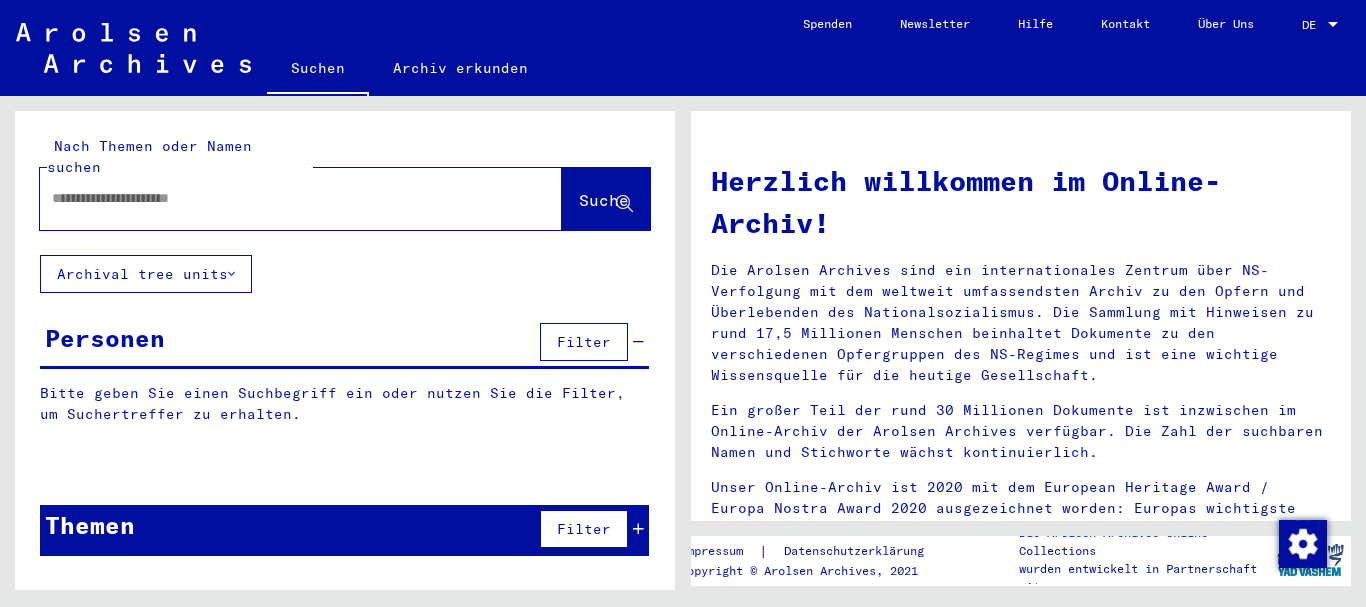click at bounding box center (277, 198) 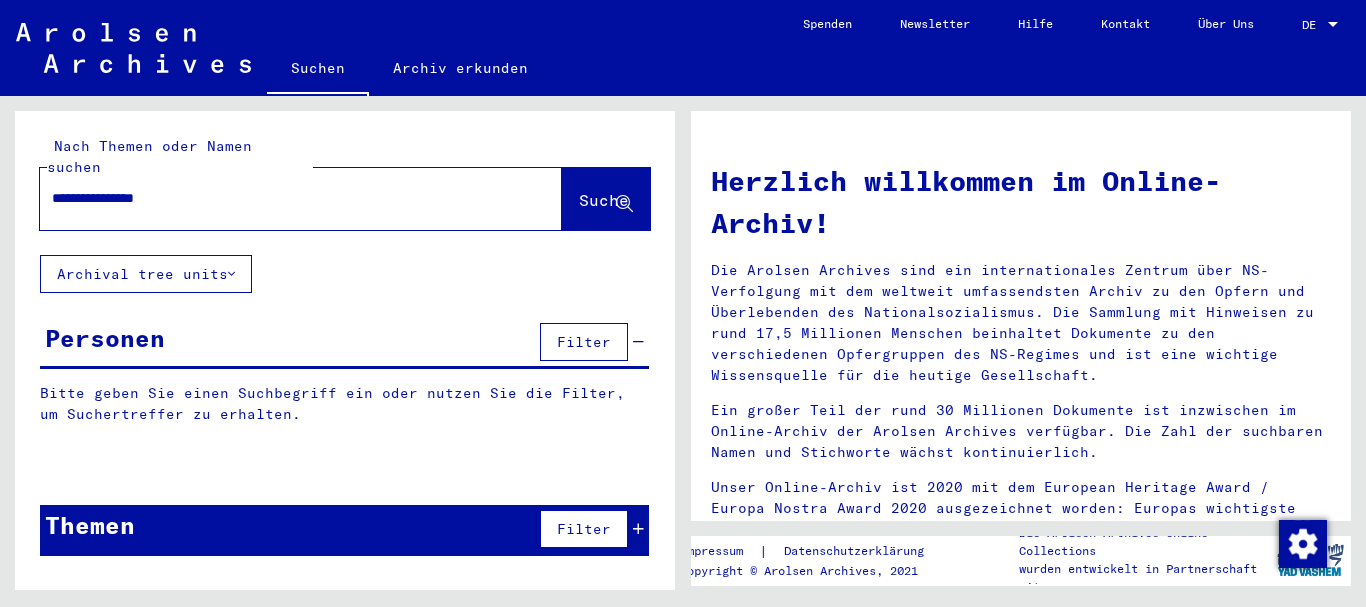 type on "**********" 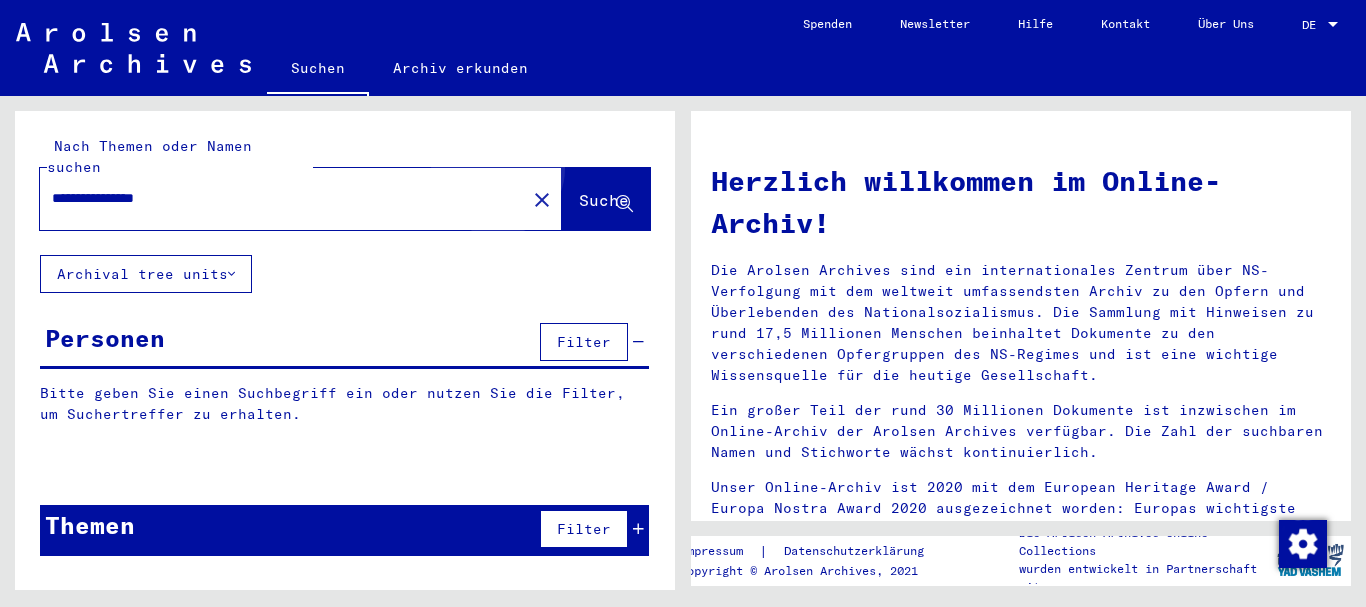 click on "Suche" 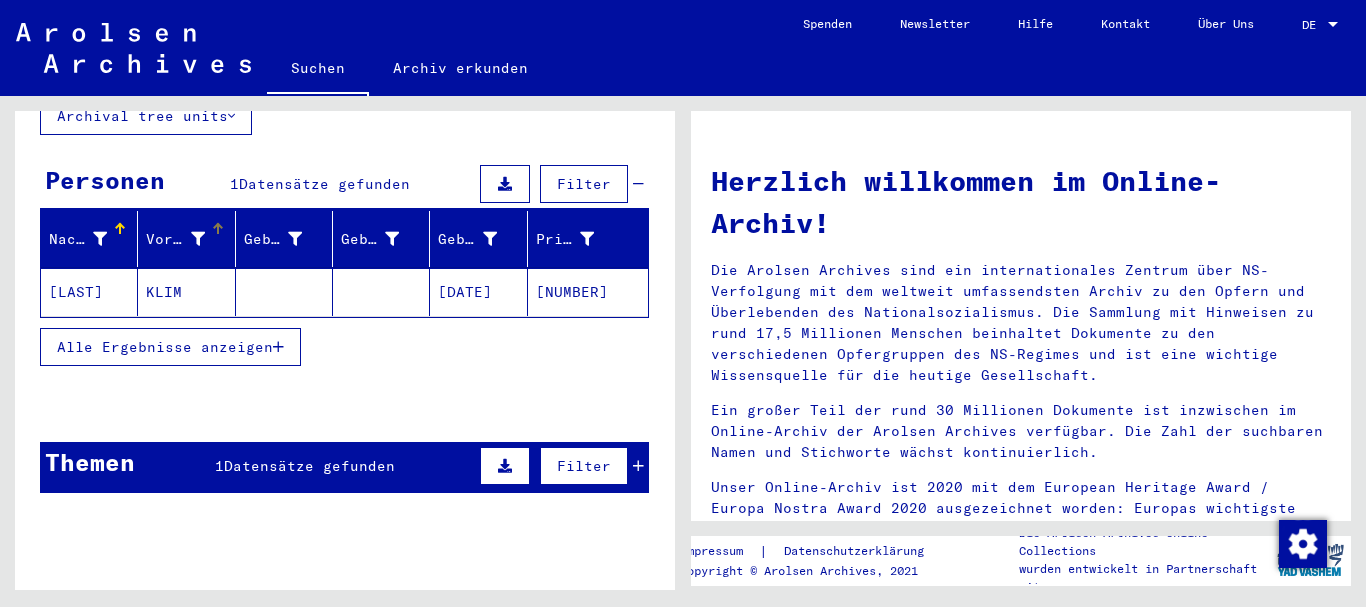 scroll, scrollTop: 200, scrollLeft: 0, axis: vertical 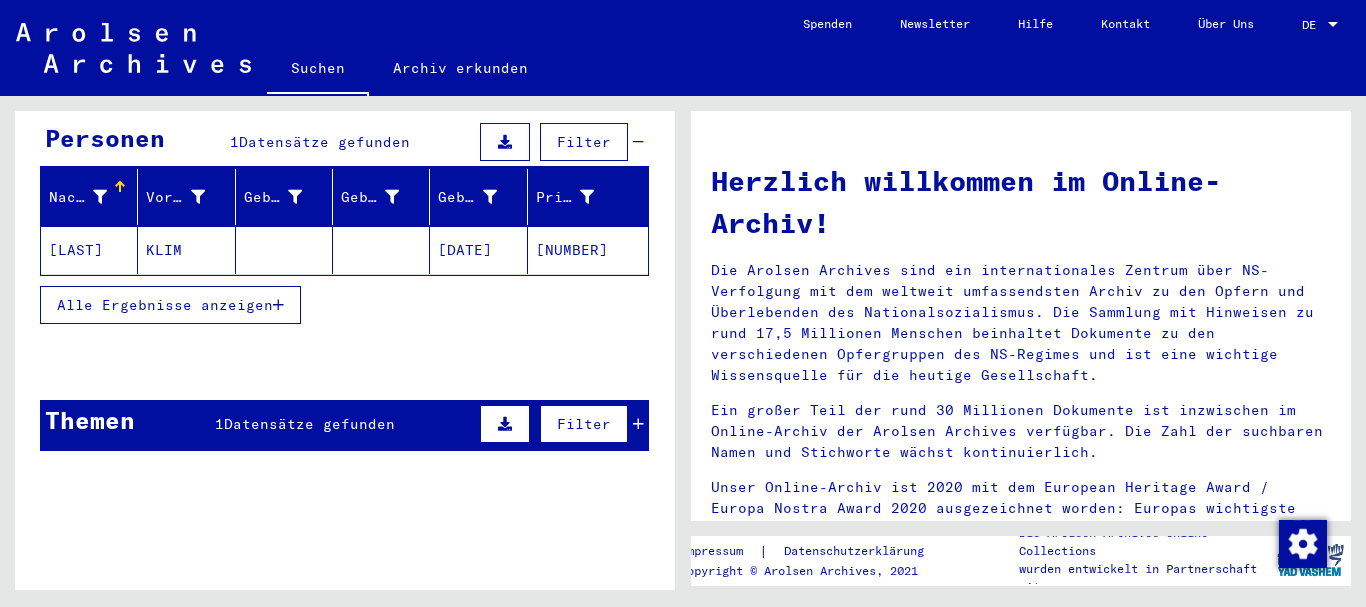 click on "Datensätze gefunden" at bounding box center (309, 424) 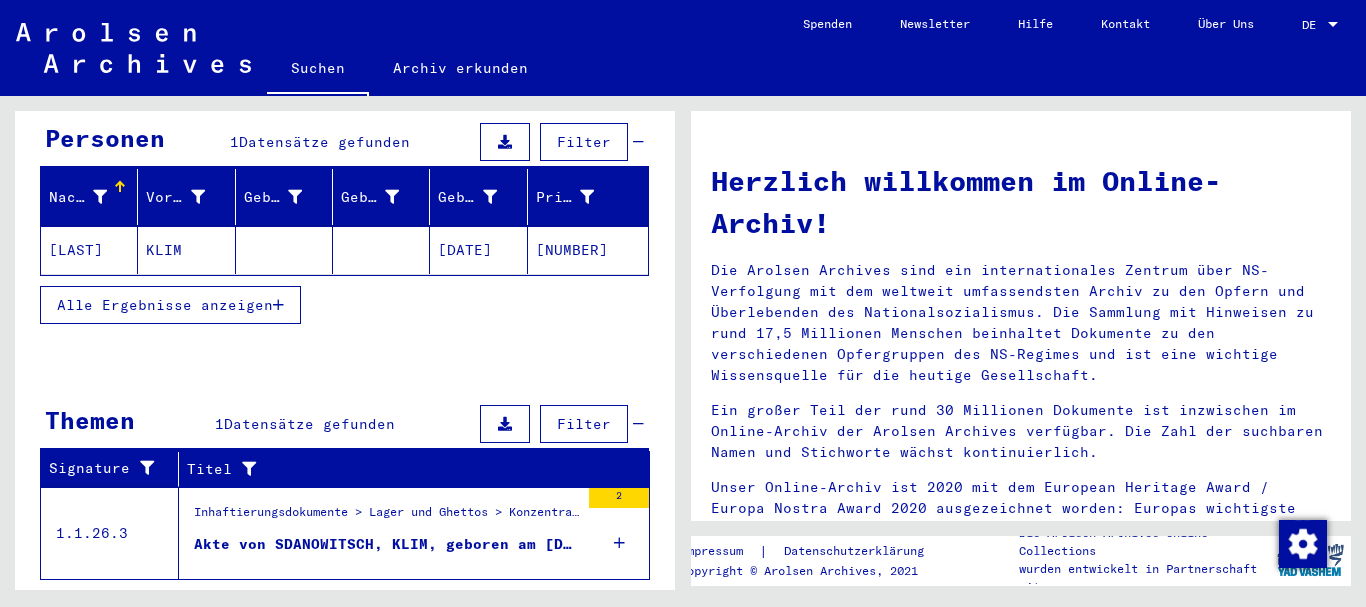 scroll, scrollTop: 228, scrollLeft: 0, axis: vertical 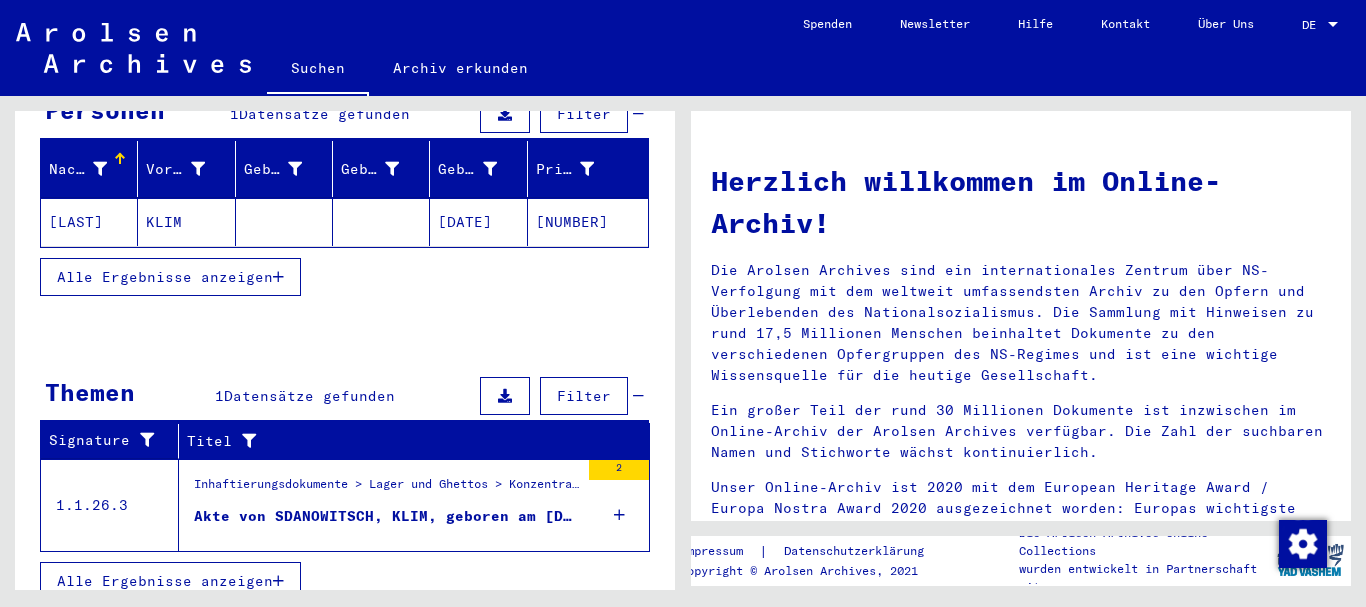 click on "Akte von SDANOWITSCH, KLIM, geboren am [DATE]" at bounding box center (386, 516) 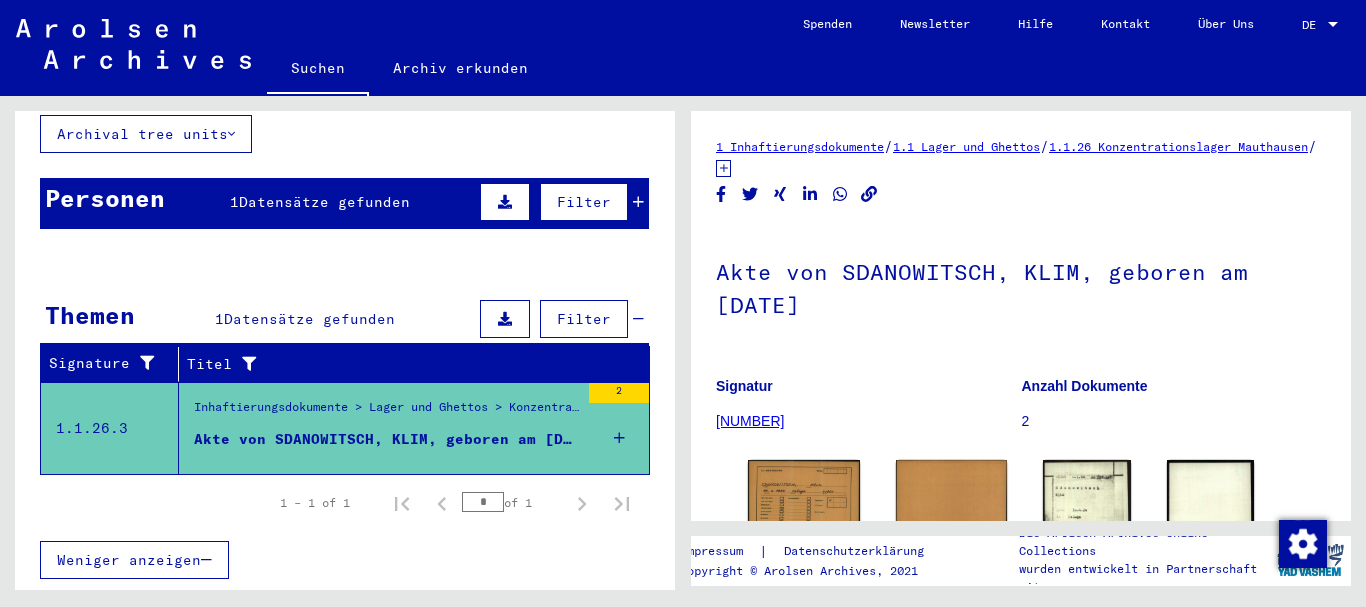 scroll, scrollTop: 119, scrollLeft: 0, axis: vertical 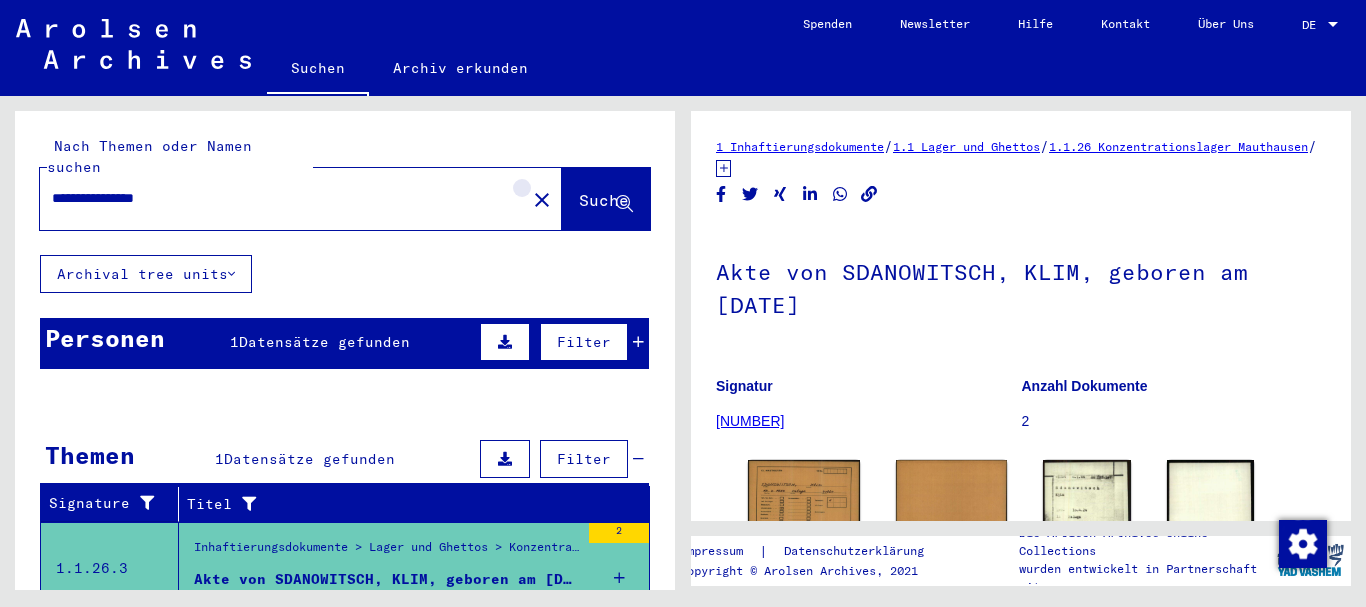click on "close" 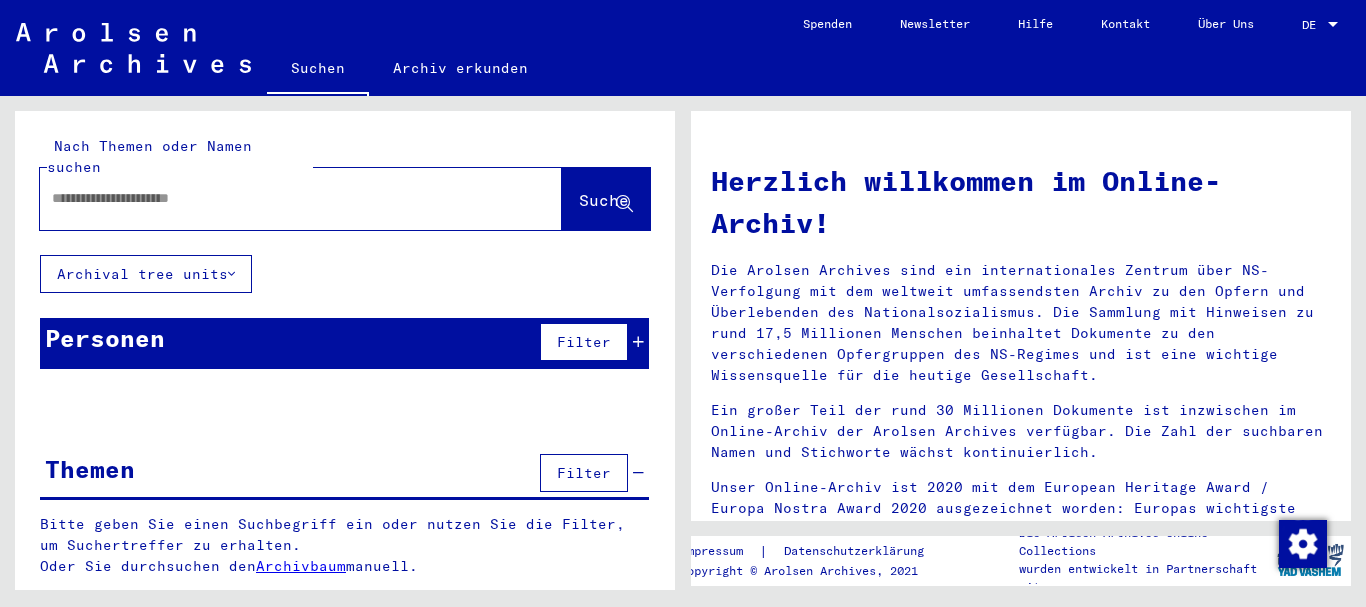 click at bounding box center (277, 198) 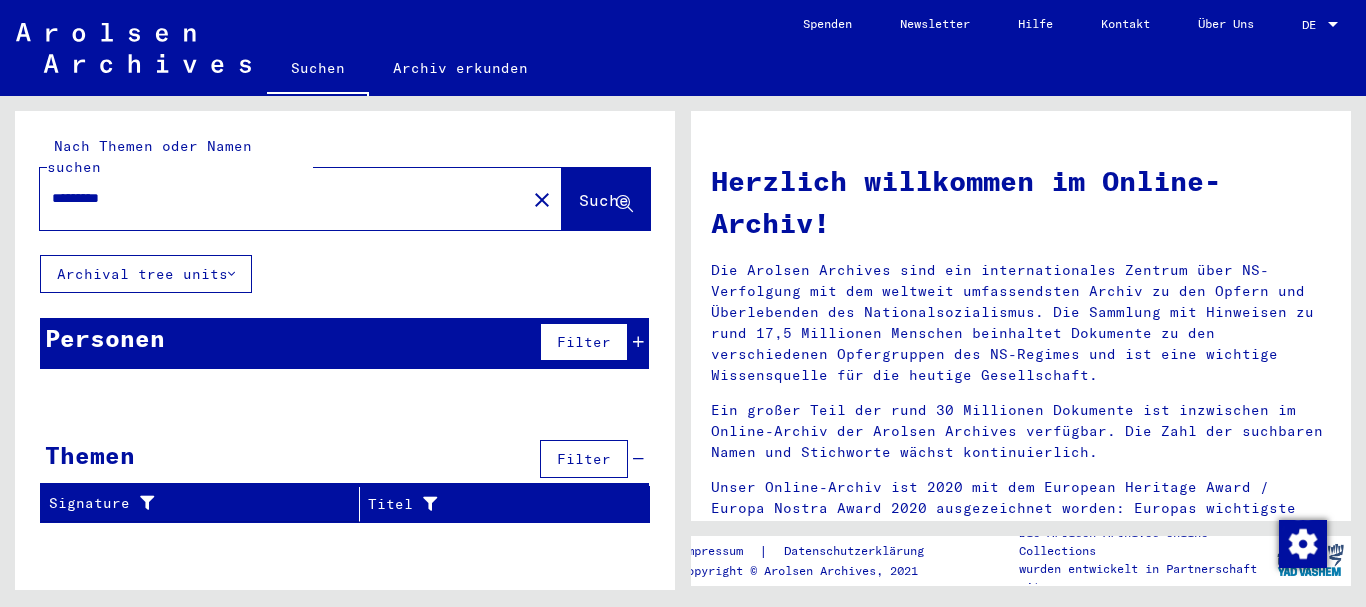 type on "**********" 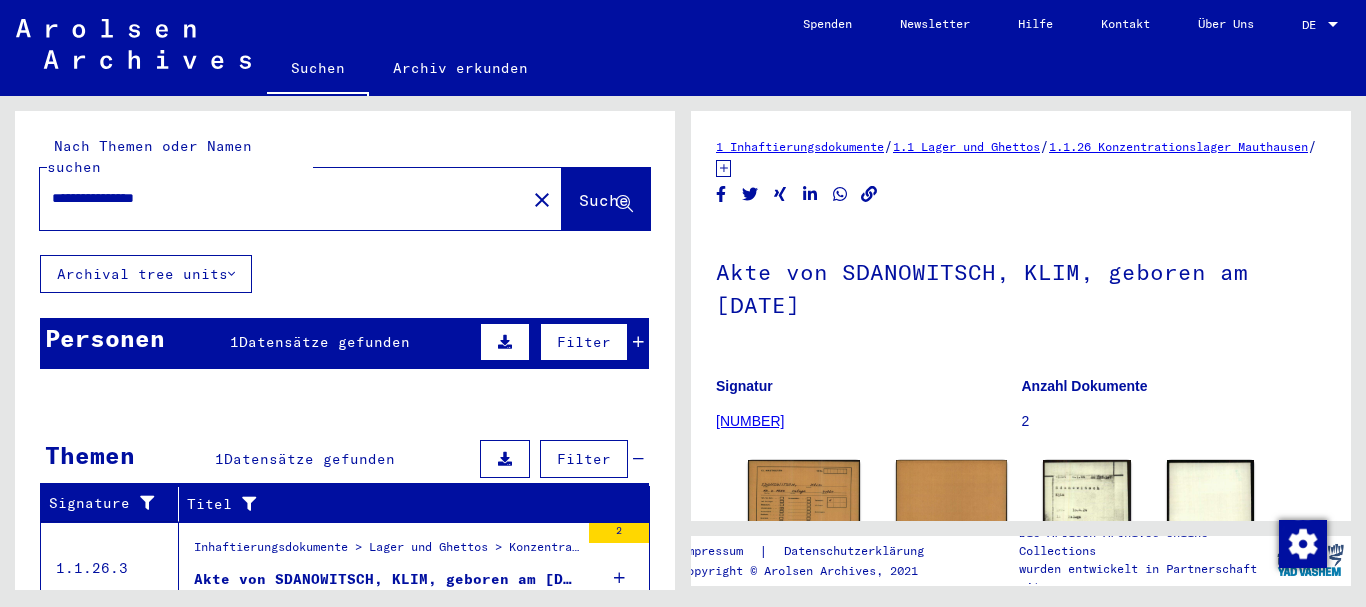 scroll, scrollTop: 0, scrollLeft: 0, axis: both 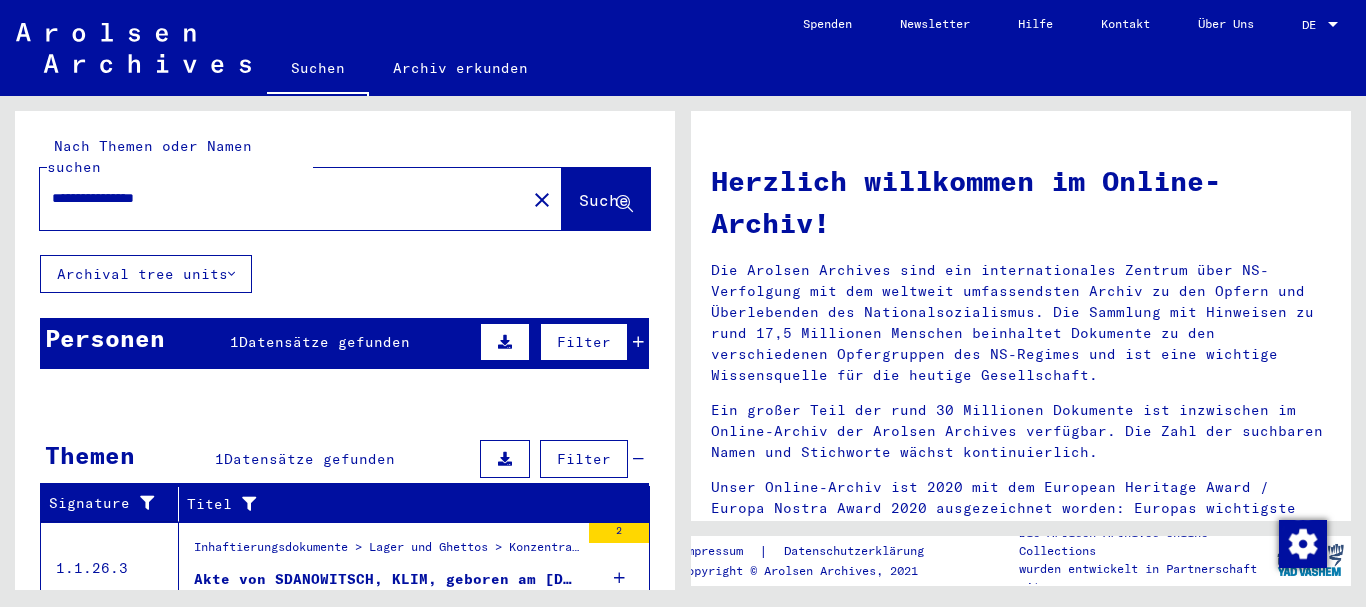 click on "**********" at bounding box center (277, 198) 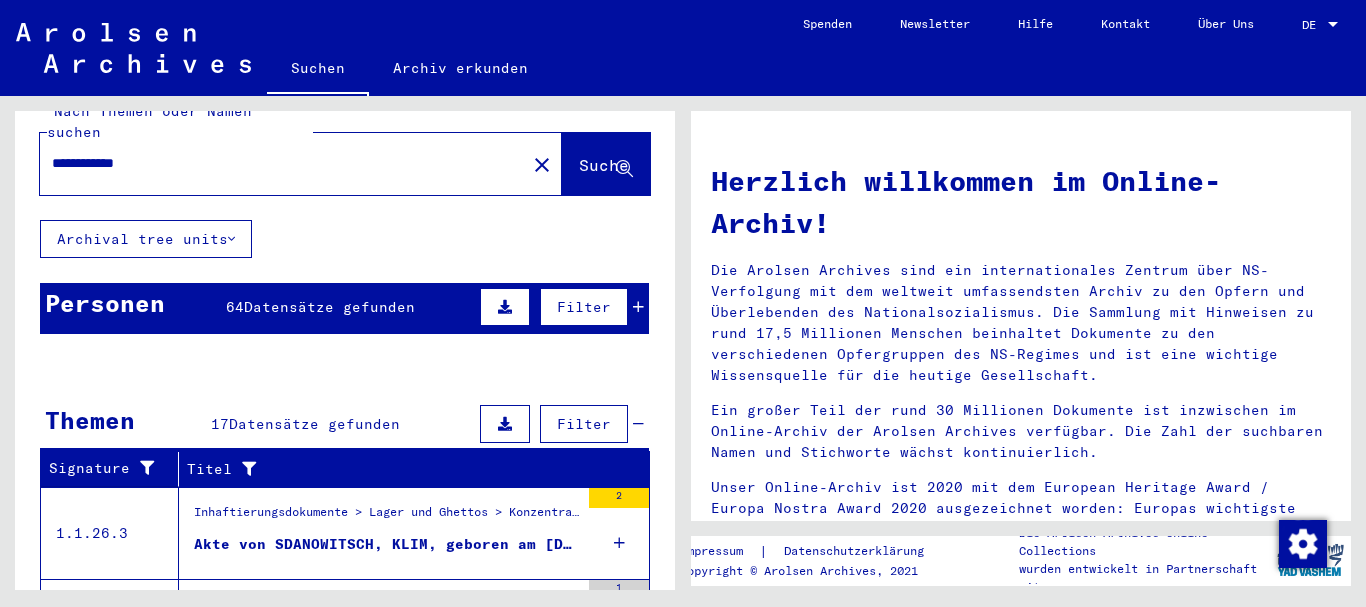 scroll, scrollTop: 0, scrollLeft: 0, axis: both 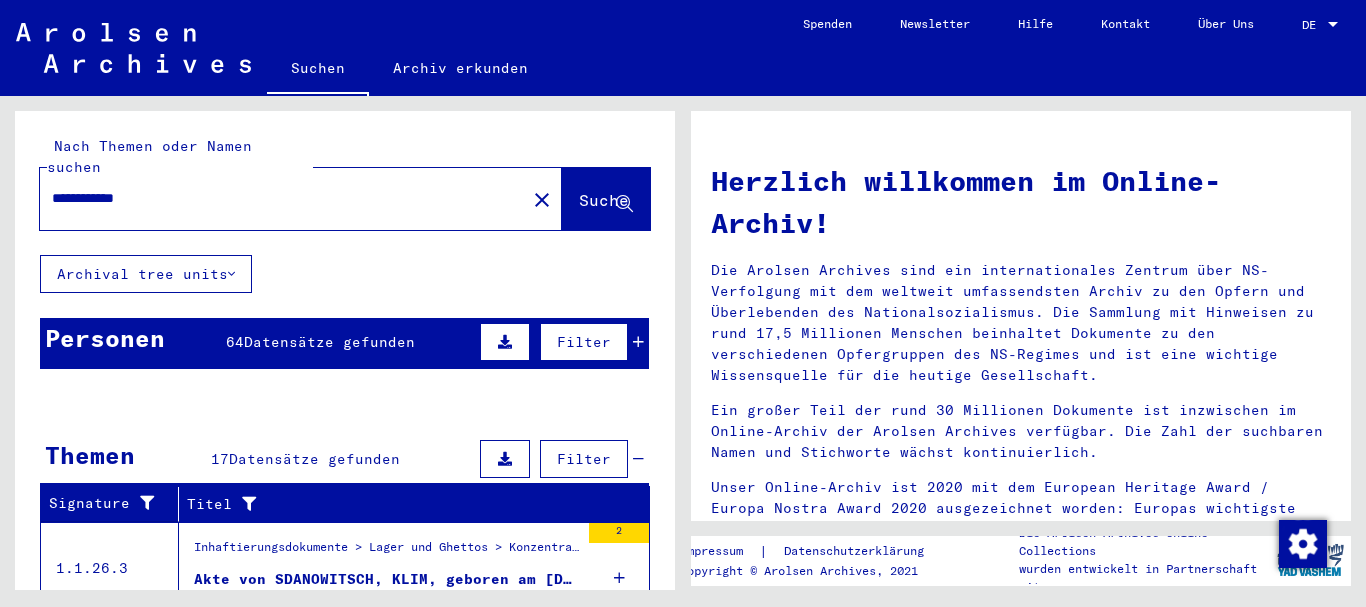 drag, startPoint x: 163, startPoint y: 173, endPoint x: 106, endPoint y: 176, distance: 57.07889 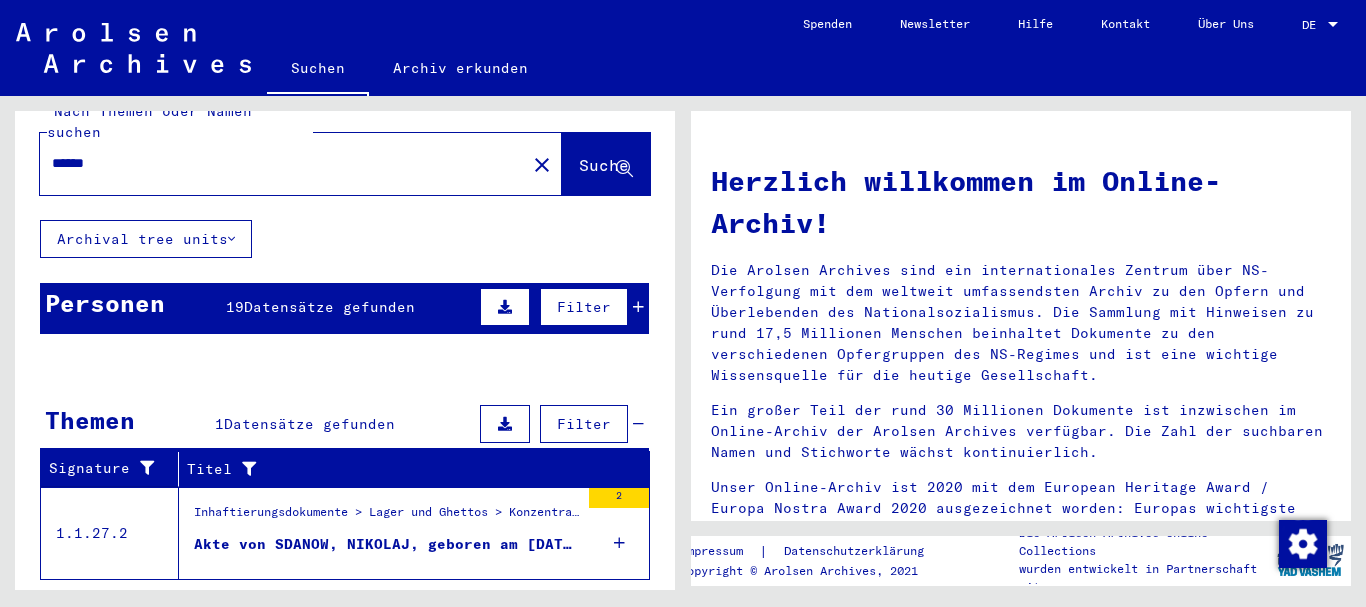 scroll, scrollTop: 4, scrollLeft: 0, axis: vertical 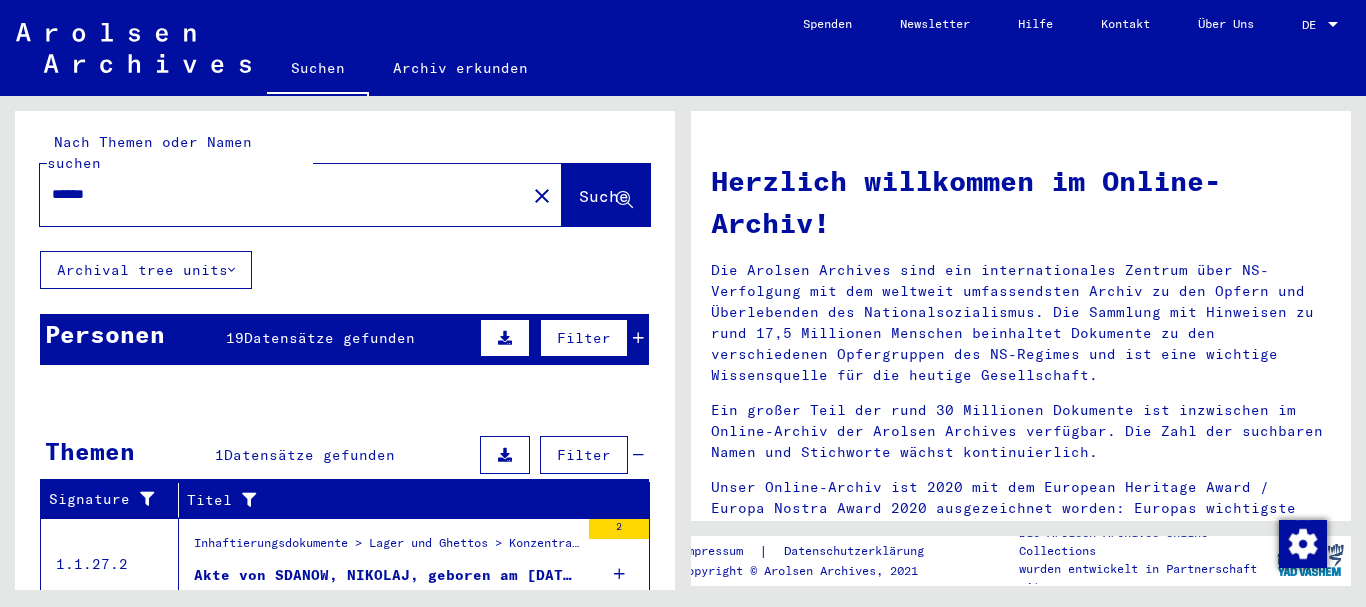 click on "******" at bounding box center (277, 194) 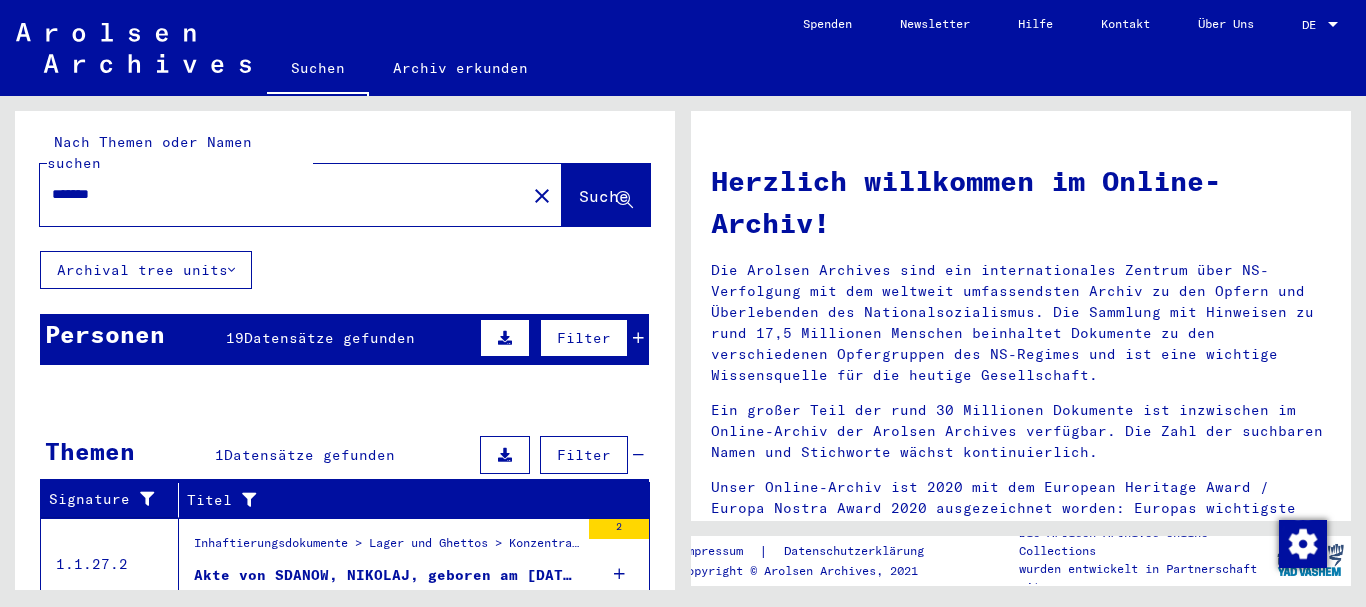 scroll, scrollTop: 0, scrollLeft: 0, axis: both 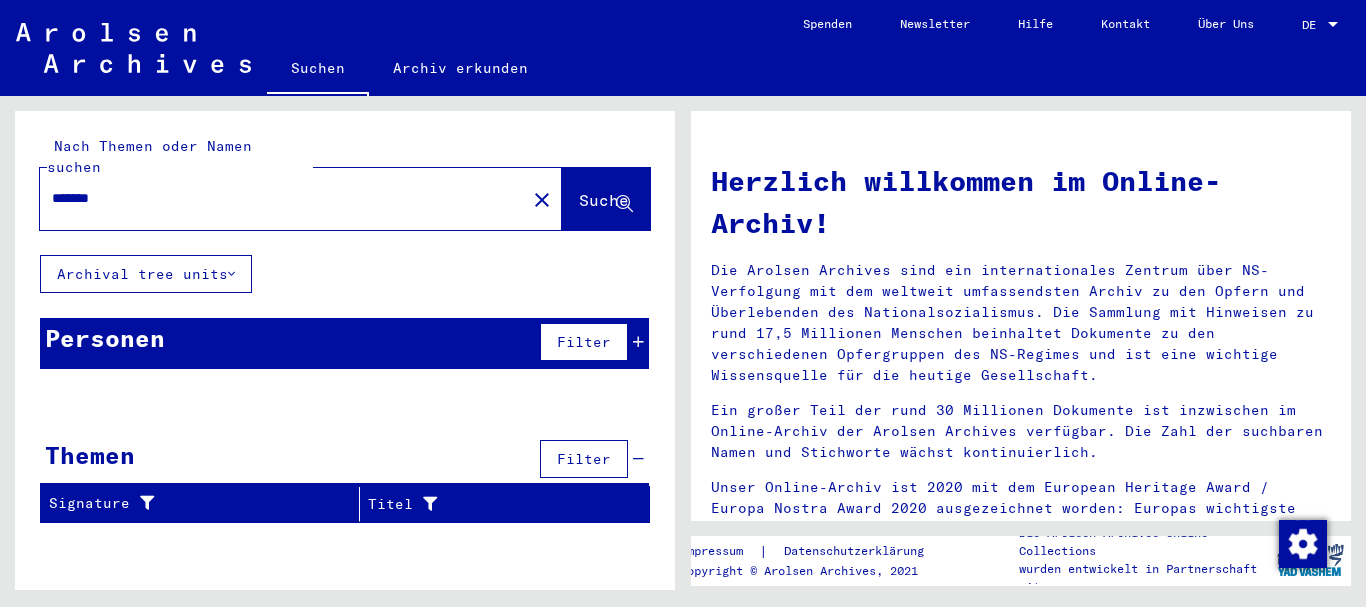 type on "*******" 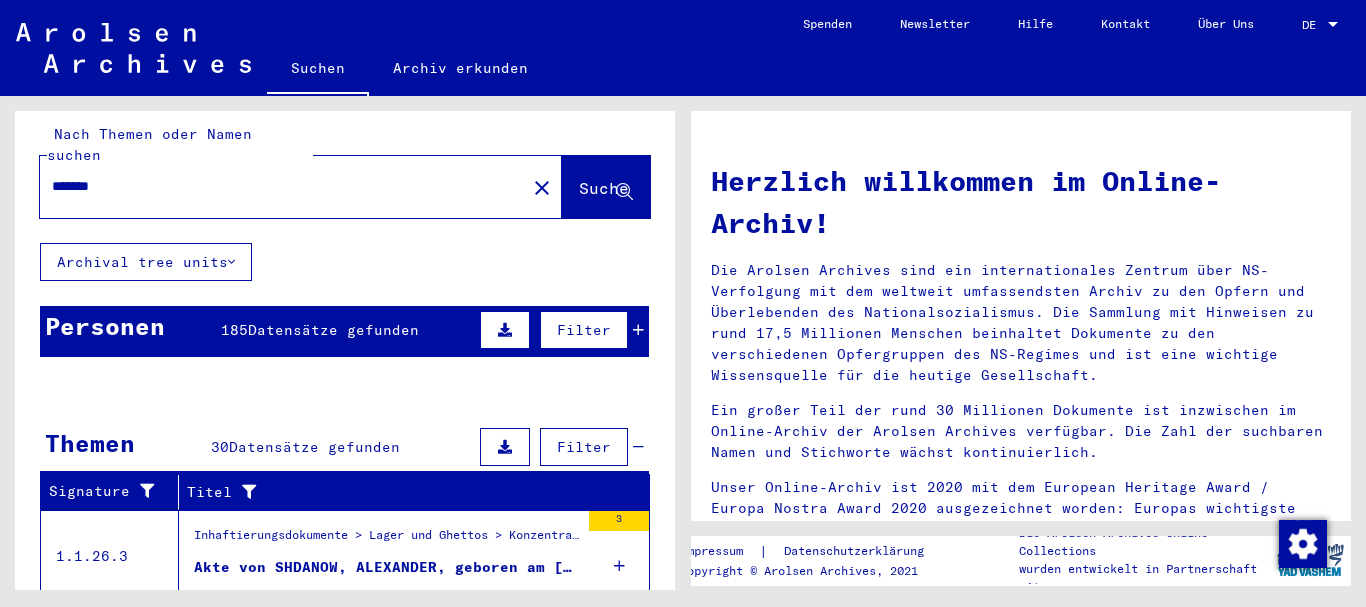scroll, scrollTop: 0, scrollLeft: 0, axis: both 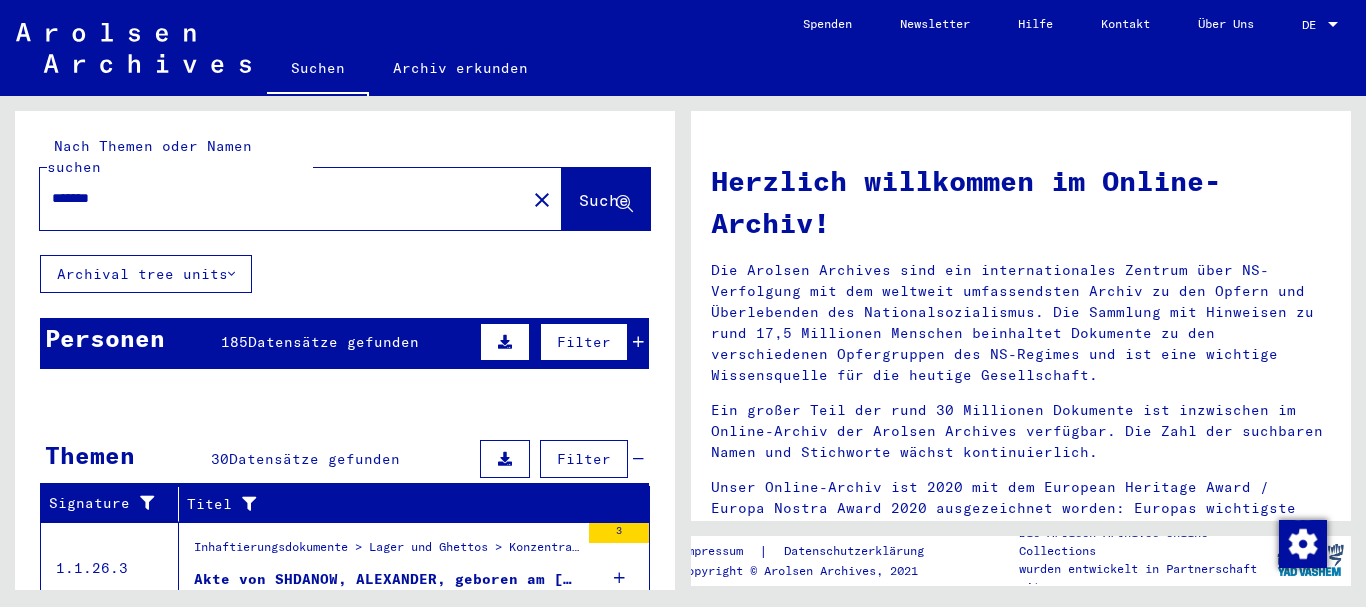 click on "Datensätze gefunden" at bounding box center [333, 342] 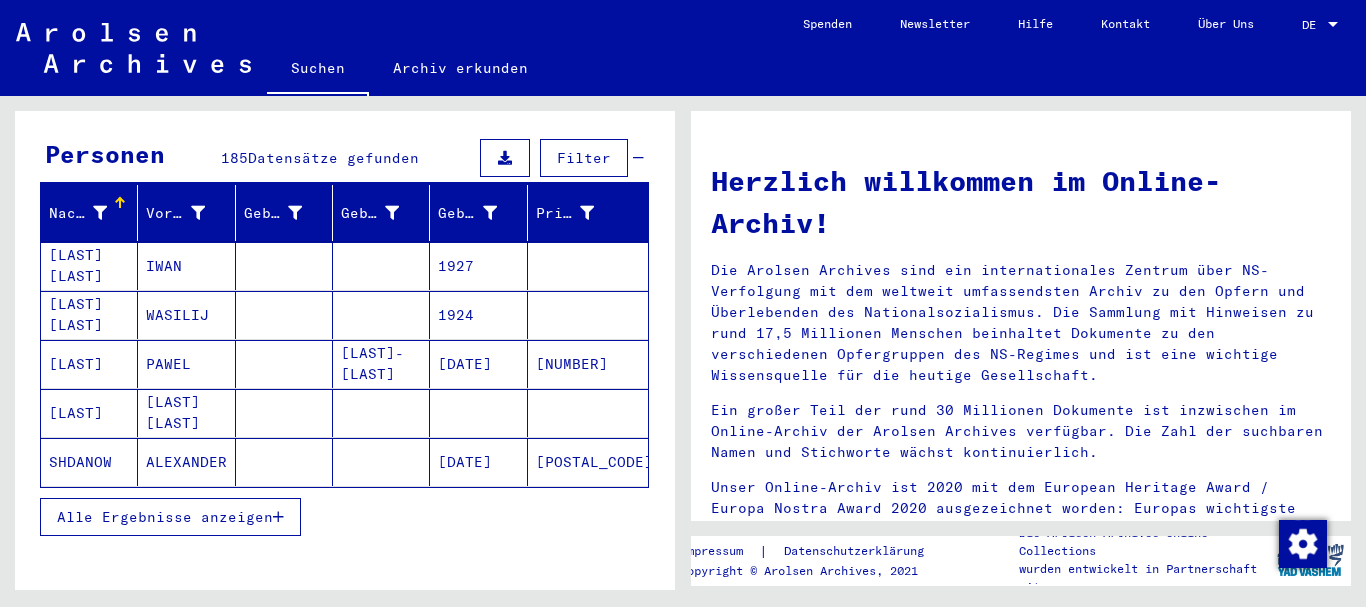 scroll, scrollTop: 300, scrollLeft: 0, axis: vertical 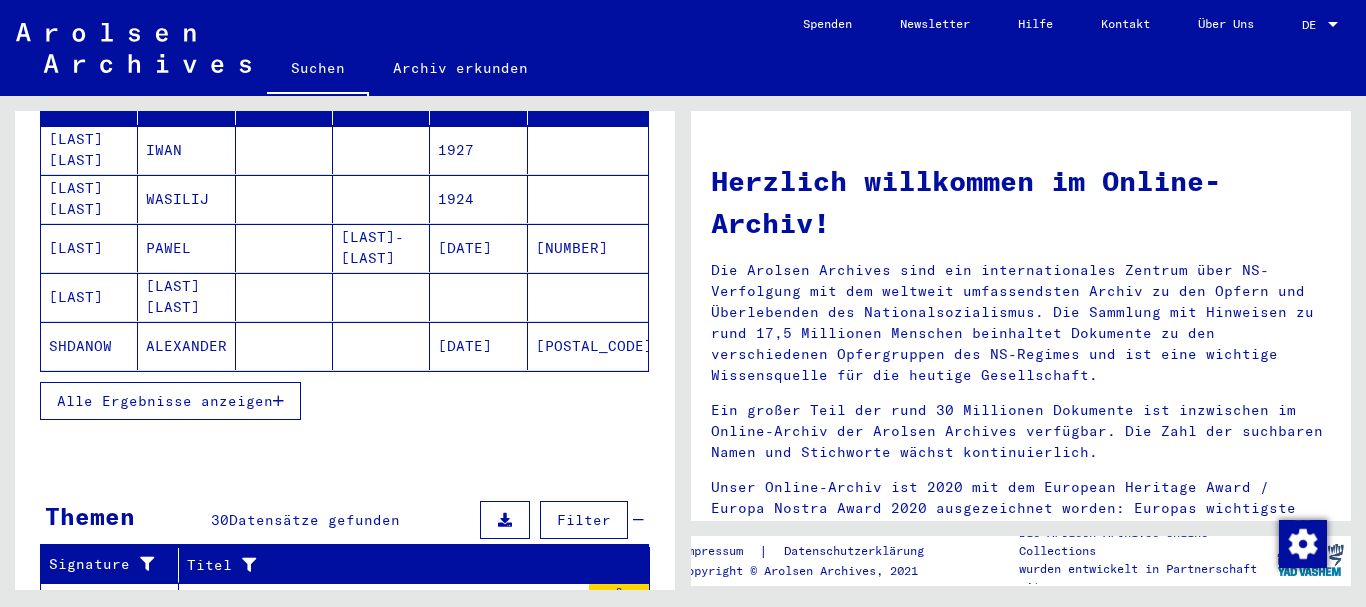 click on "ALEXANDER" 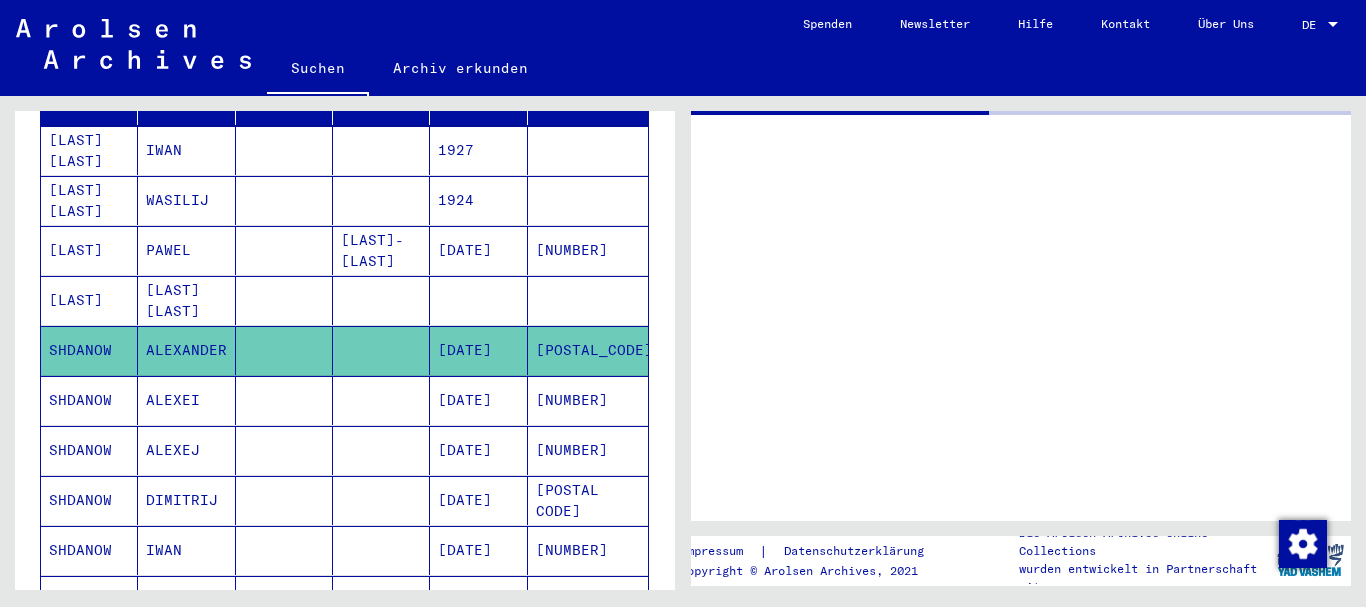 scroll, scrollTop: 301, scrollLeft: 0, axis: vertical 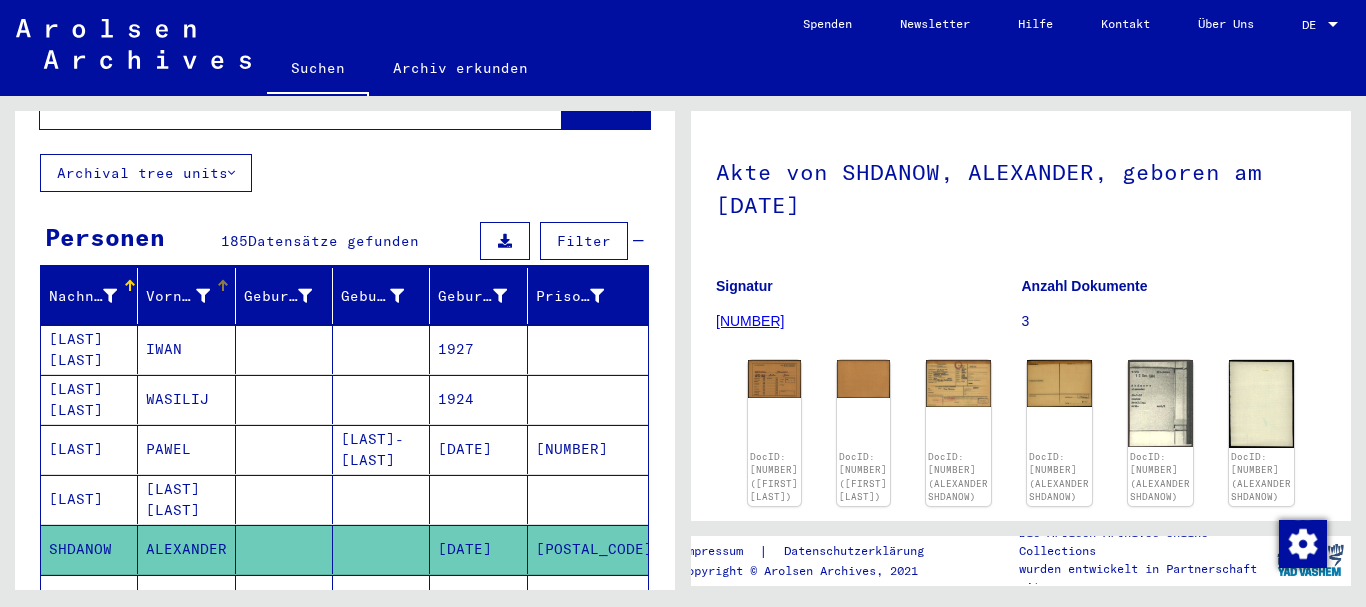 click on "Vorname" at bounding box center (177, 296) 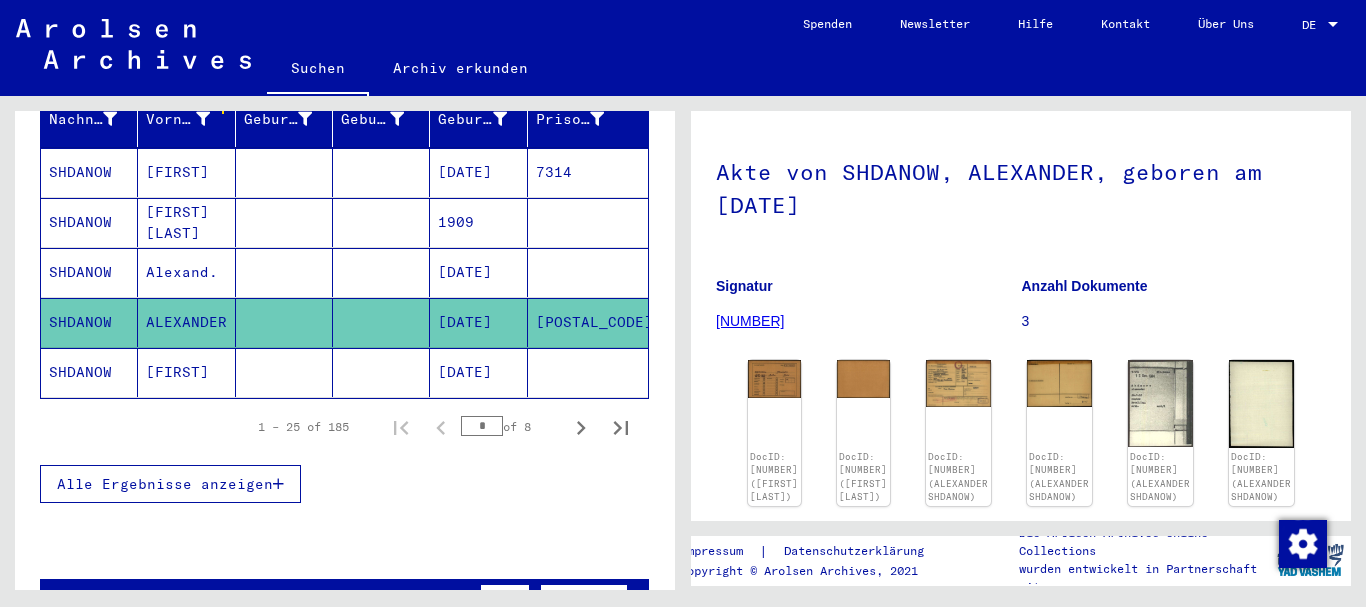 scroll, scrollTop: 301, scrollLeft: 0, axis: vertical 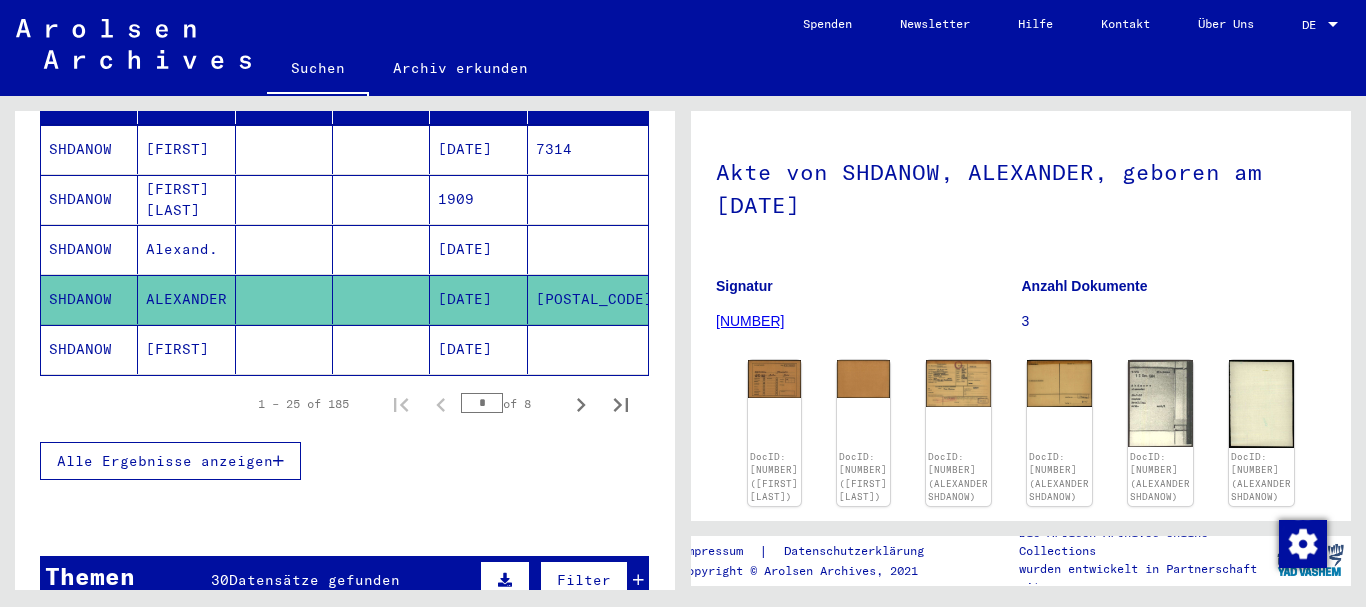 click at bounding box center (278, 461) 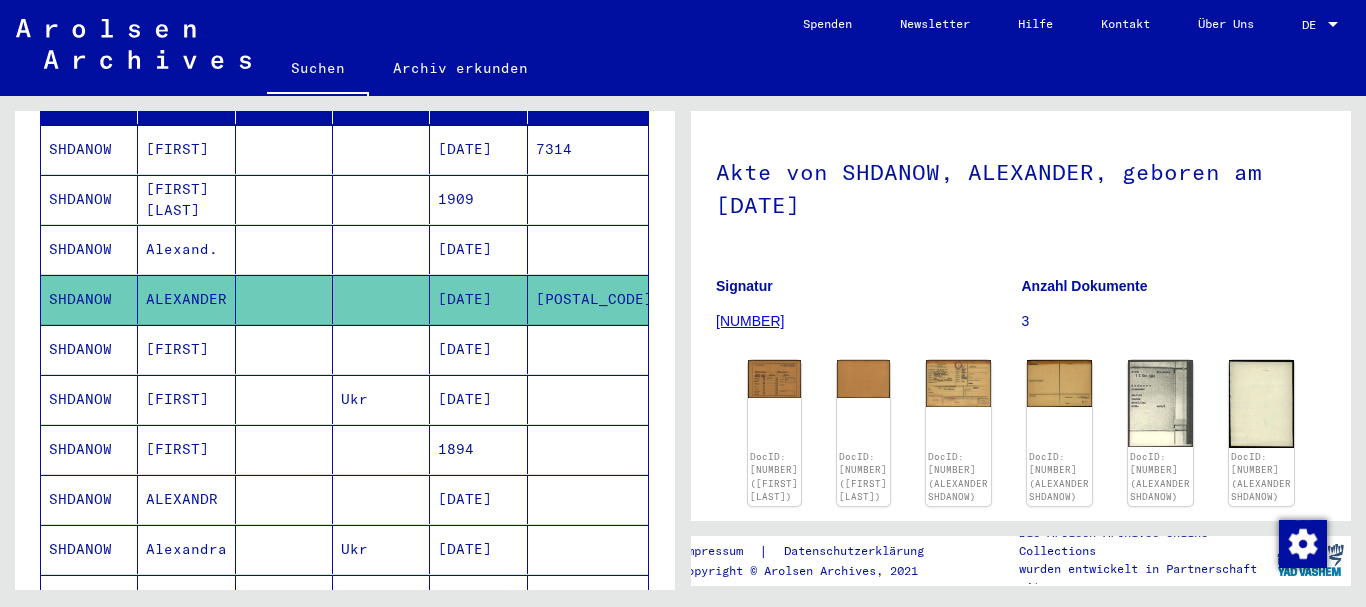 click on "ALEXANDR" at bounding box center (186, 549) 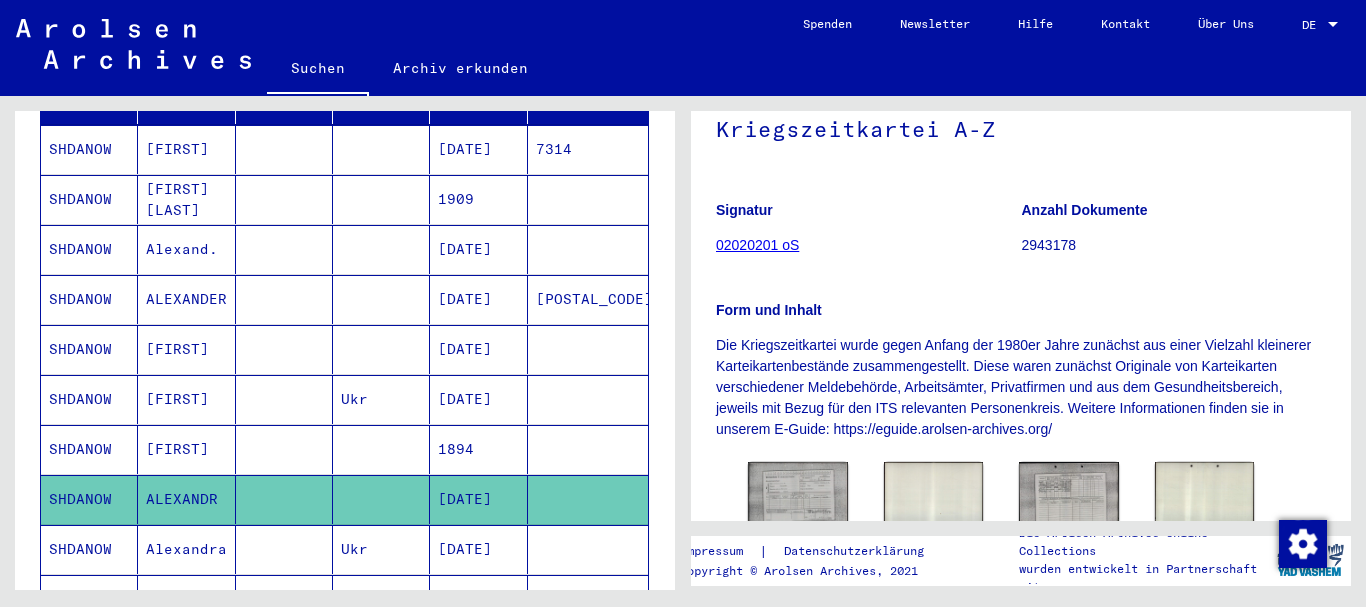 scroll, scrollTop: 200, scrollLeft: 0, axis: vertical 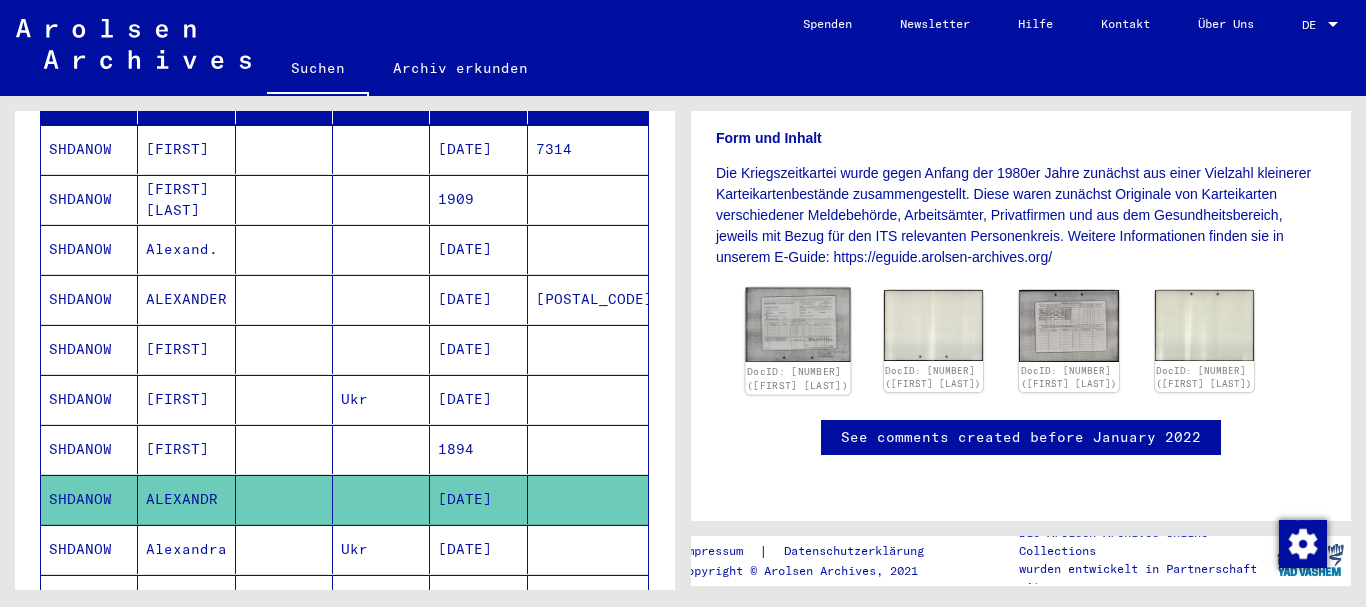 click 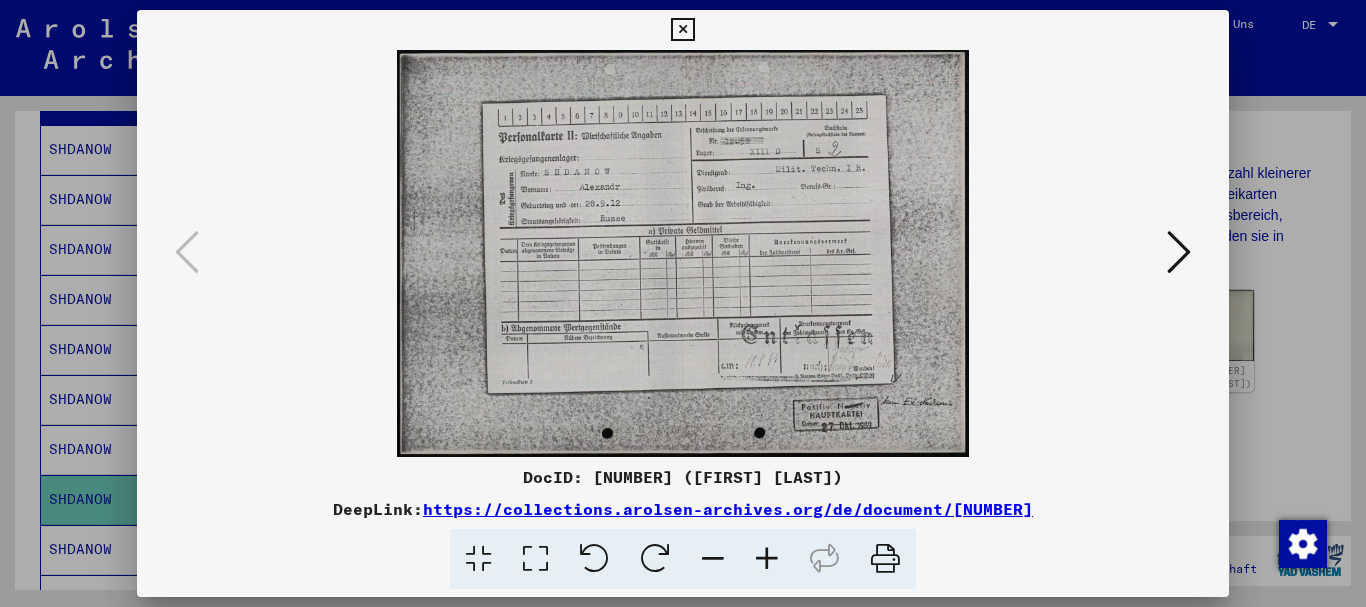 click at bounding box center [535, 559] 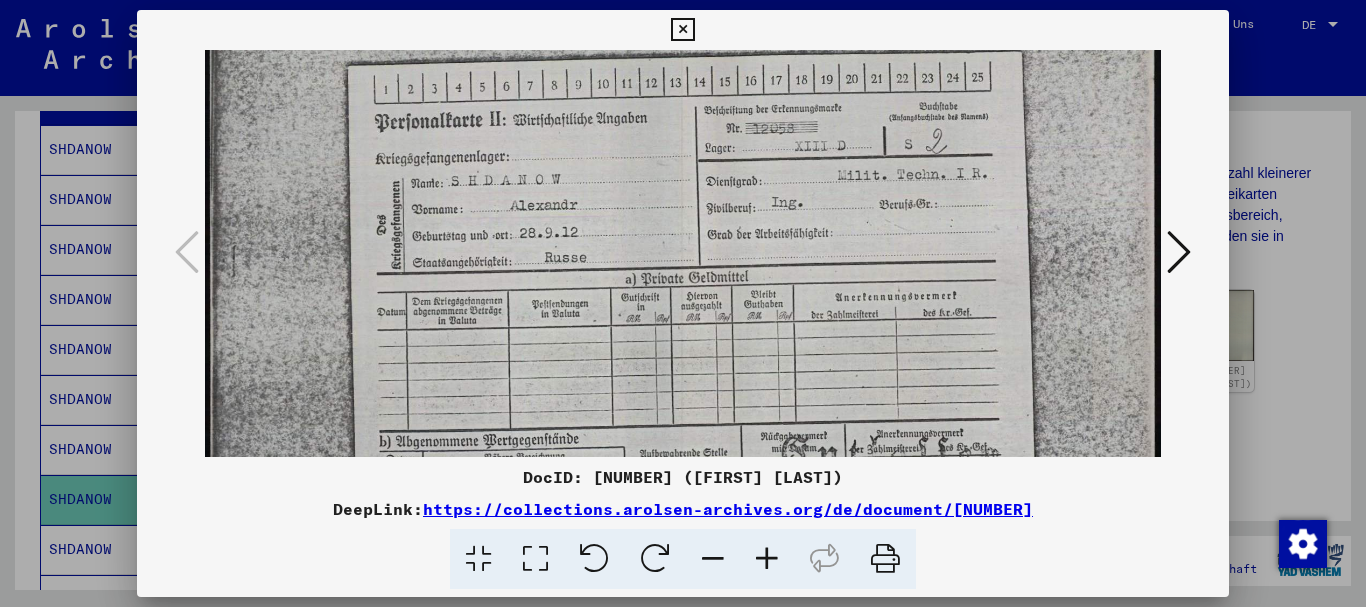 scroll, scrollTop: 215, scrollLeft: 0, axis: vertical 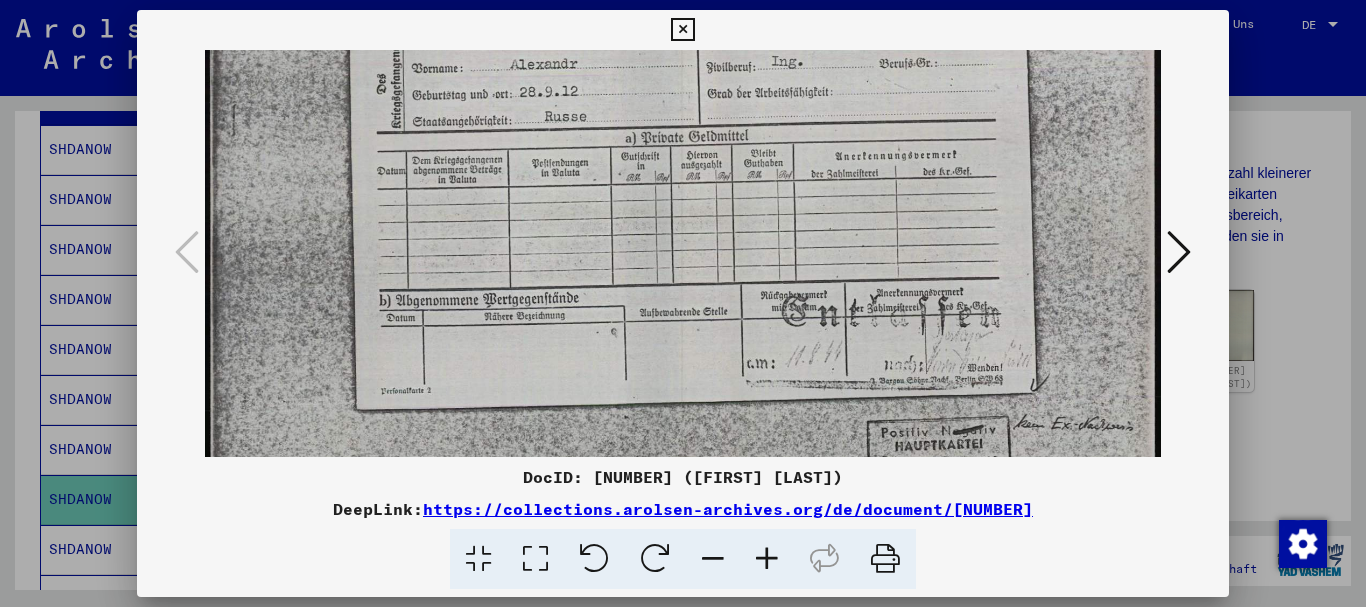 drag, startPoint x: 734, startPoint y: 371, endPoint x: 743, endPoint y: 156, distance: 215.1883 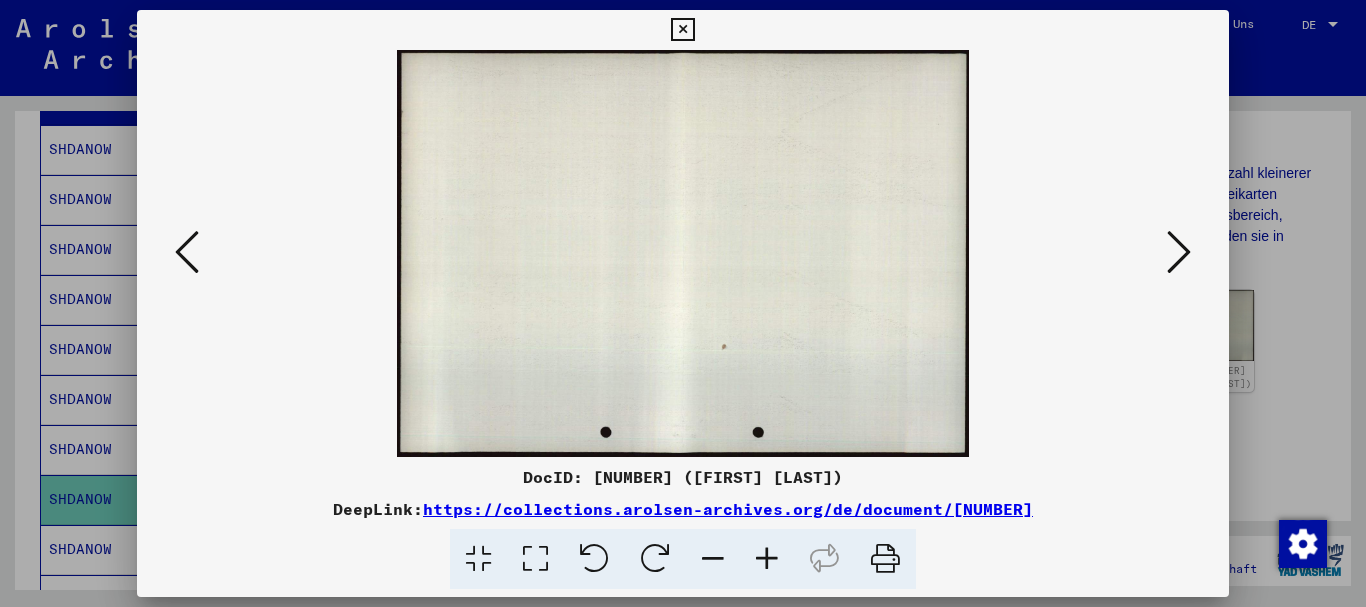 click at bounding box center [1179, 252] 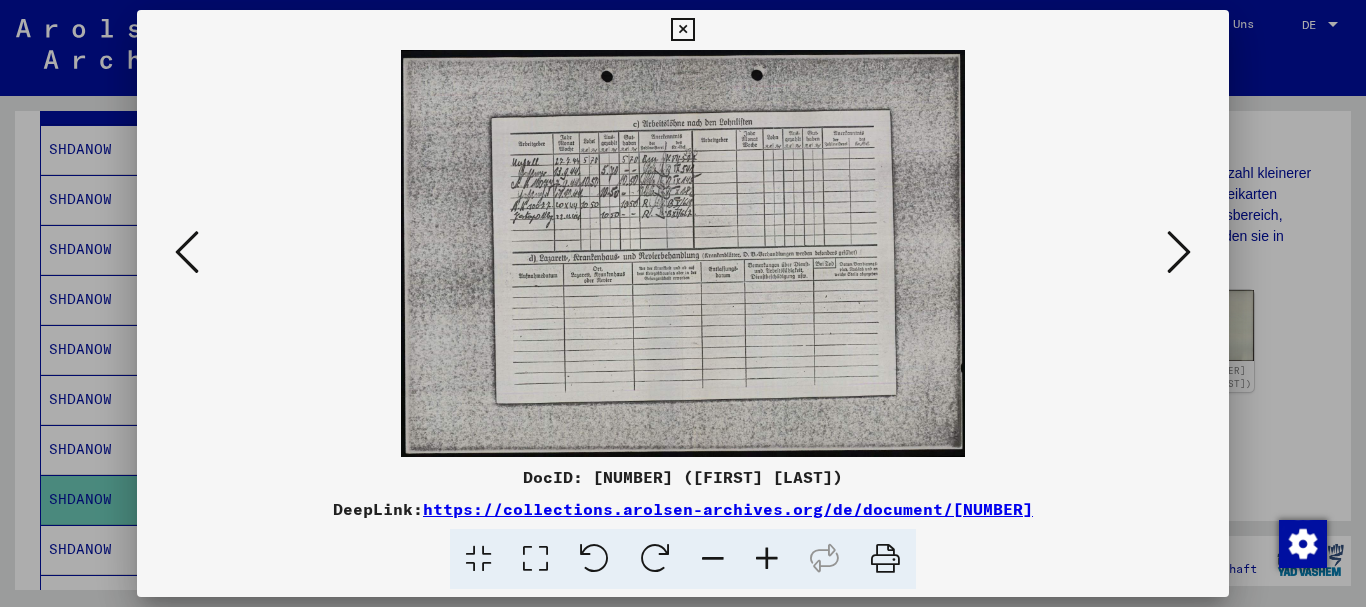 click at bounding box center [535, 559] 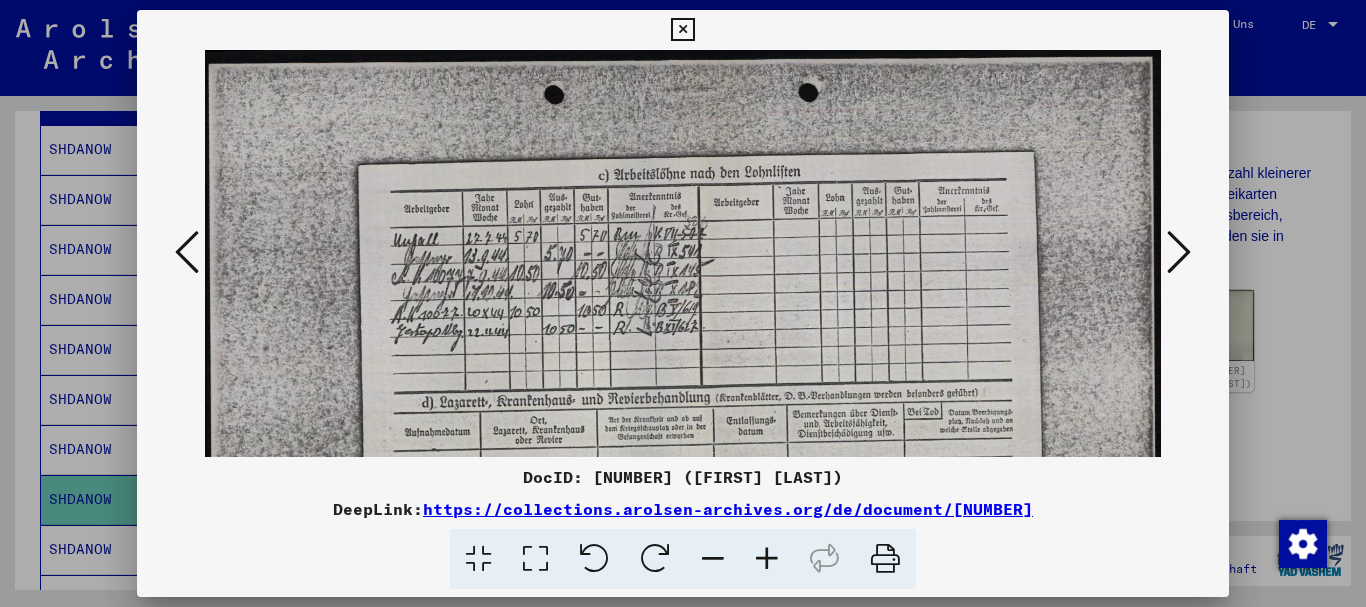 click at bounding box center (682, 30) 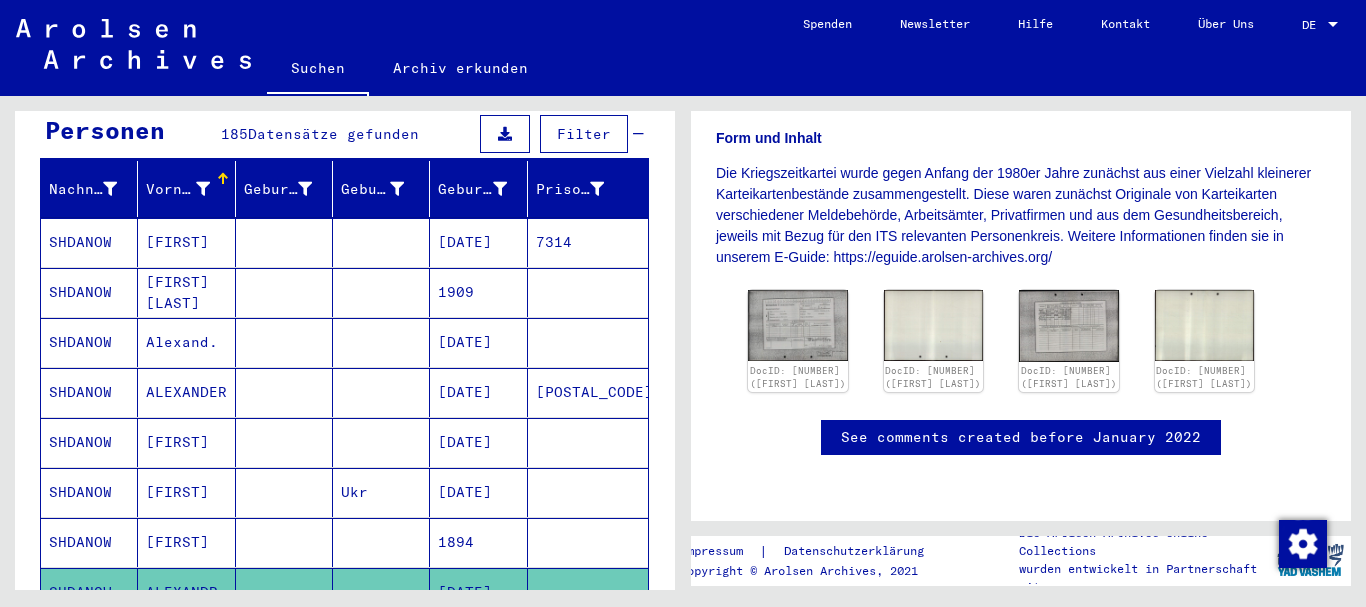 scroll, scrollTop: 1, scrollLeft: 0, axis: vertical 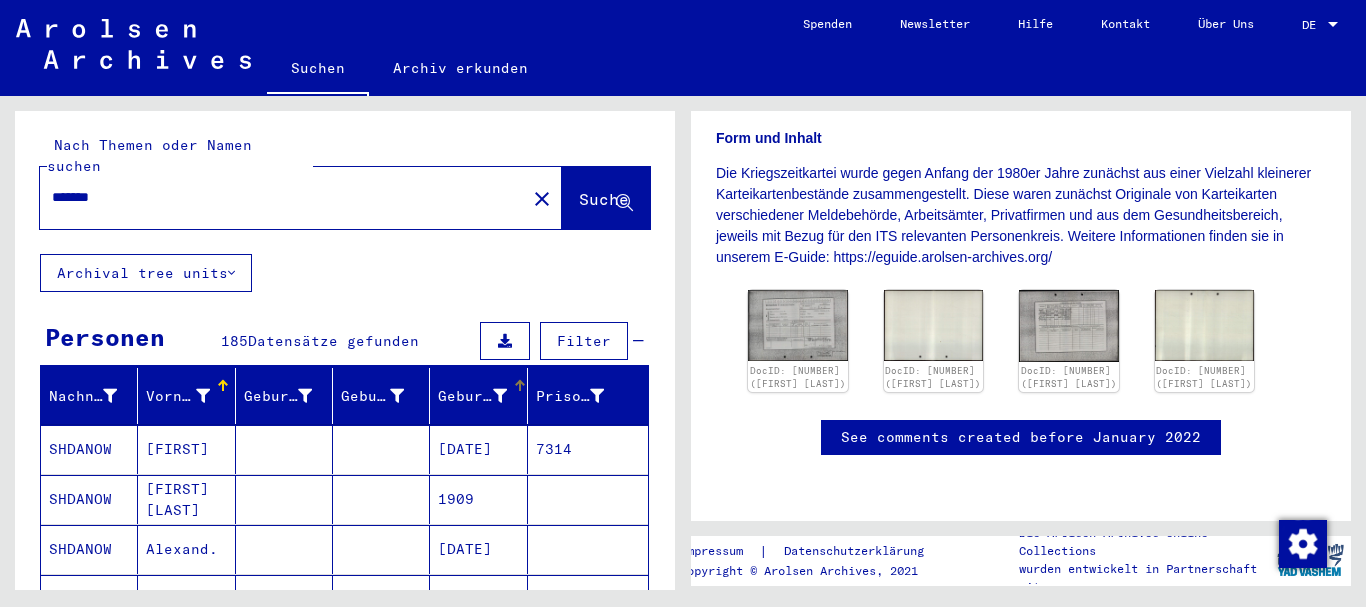click on "Geburtsdatum" at bounding box center [472, 396] 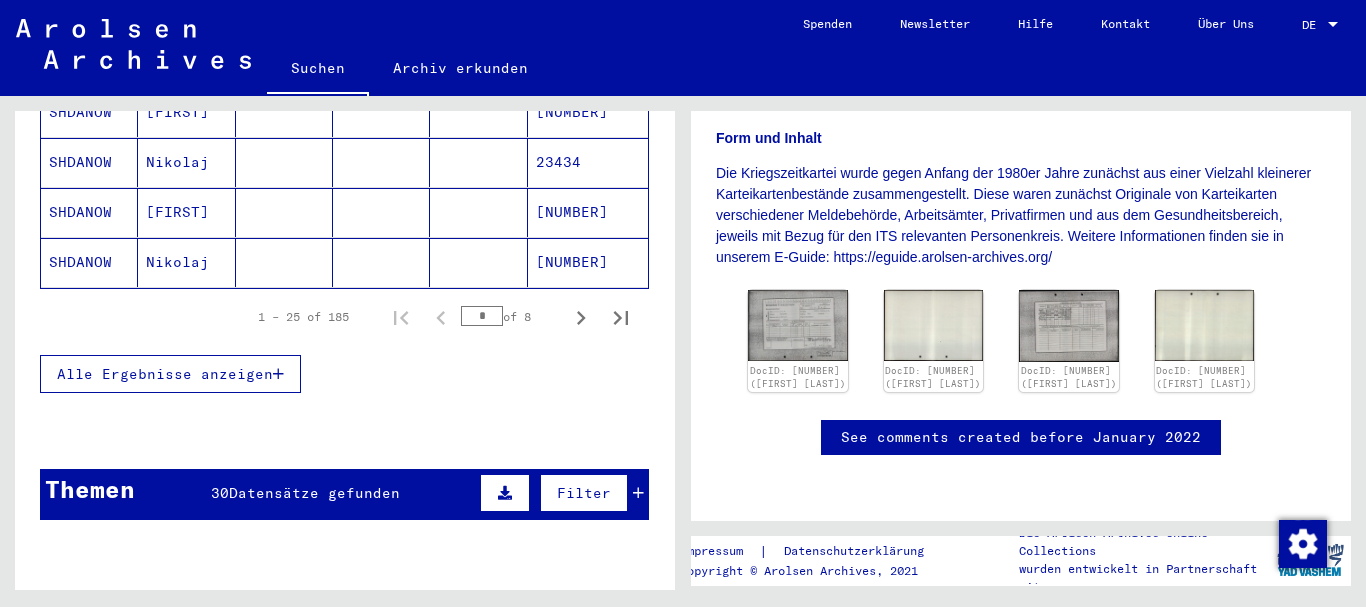 scroll, scrollTop: 401, scrollLeft: 0, axis: vertical 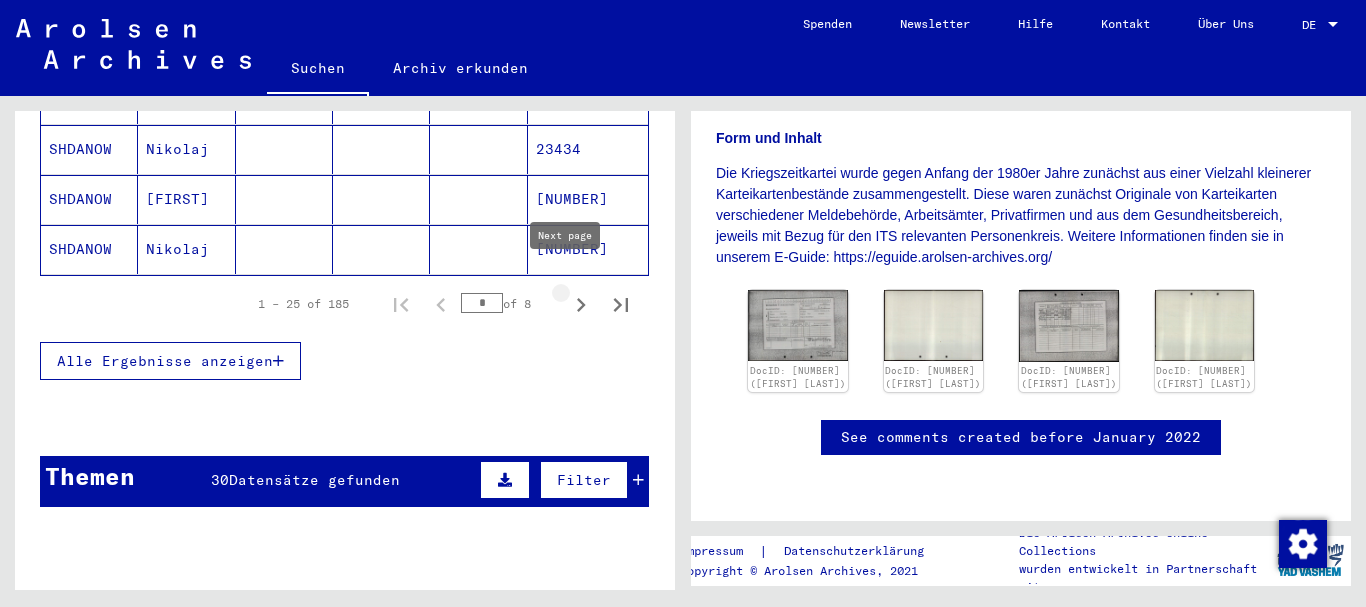 click 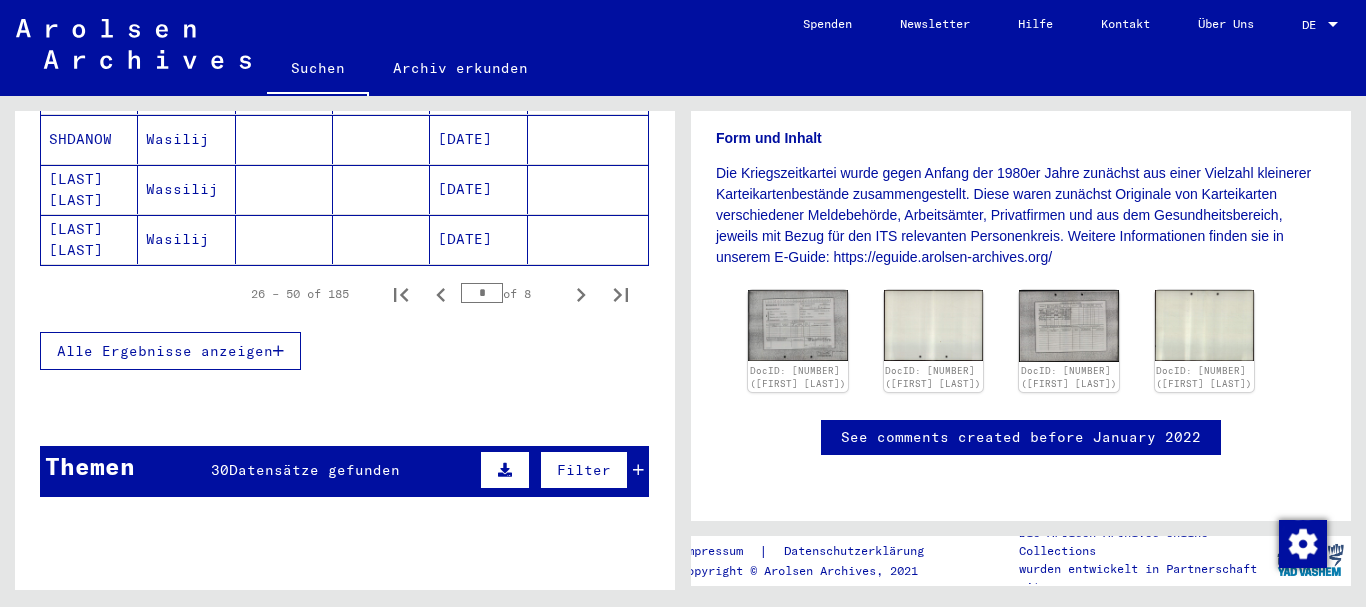 scroll, scrollTop: 1301, scrollLeft: 0, axis: vertical 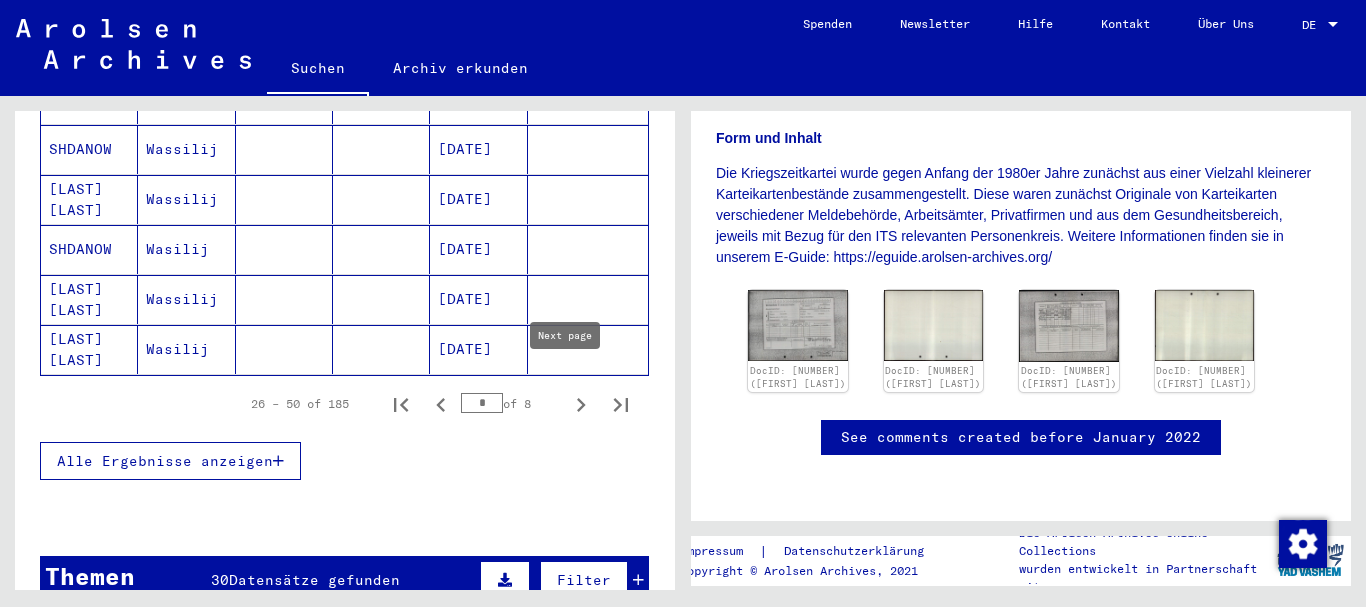click 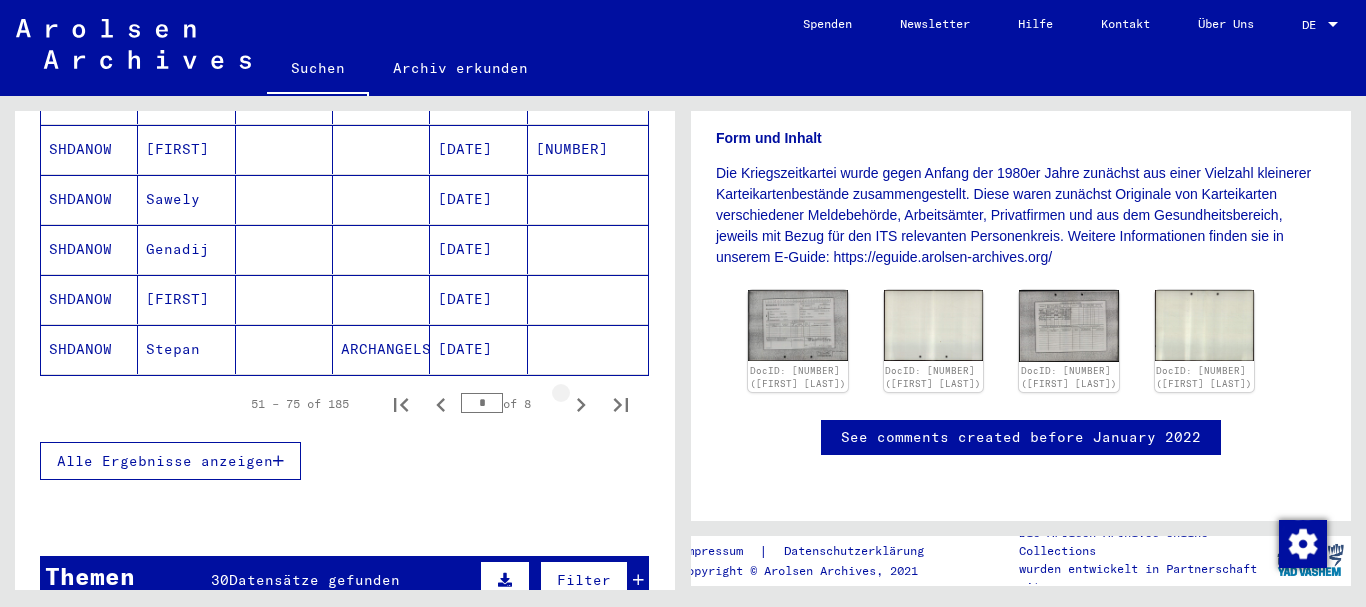 click 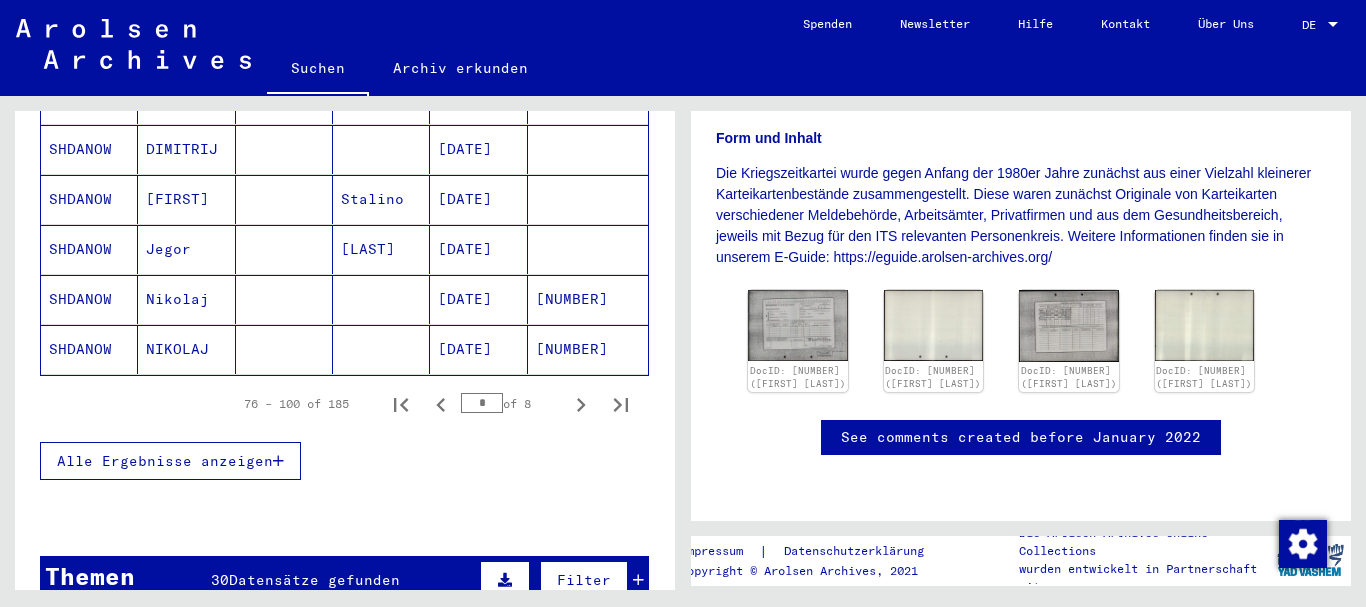 click 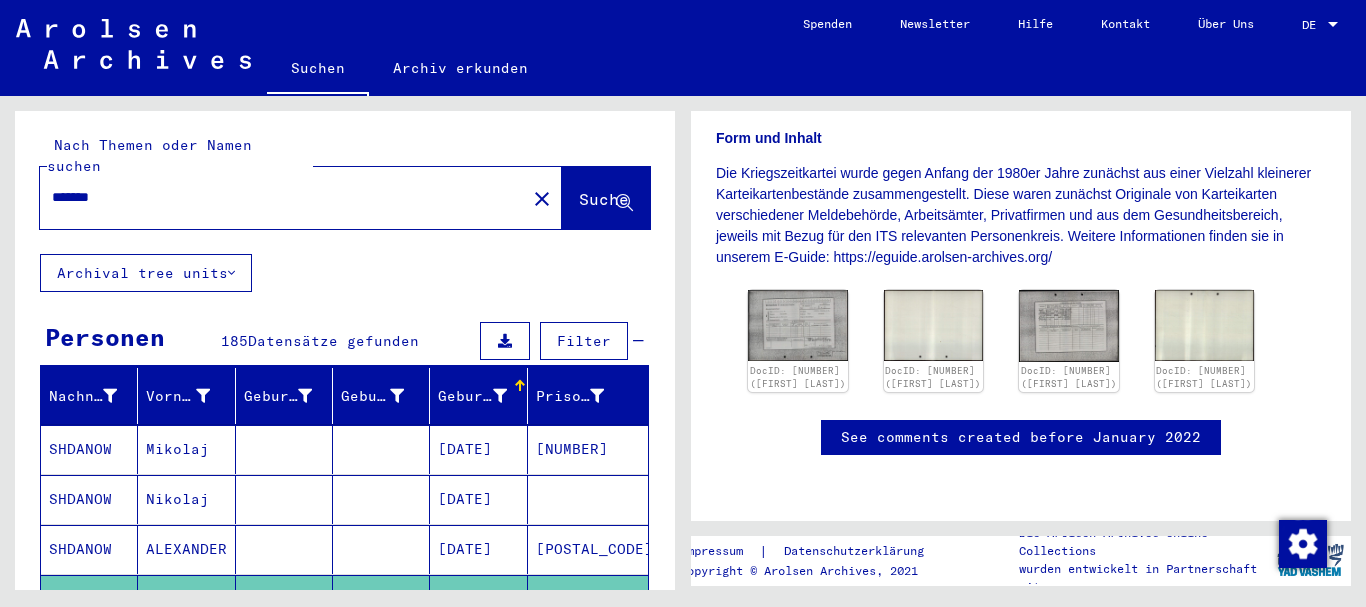 scroll, scrollTop: 0, scrollLeft: 0, axis: both 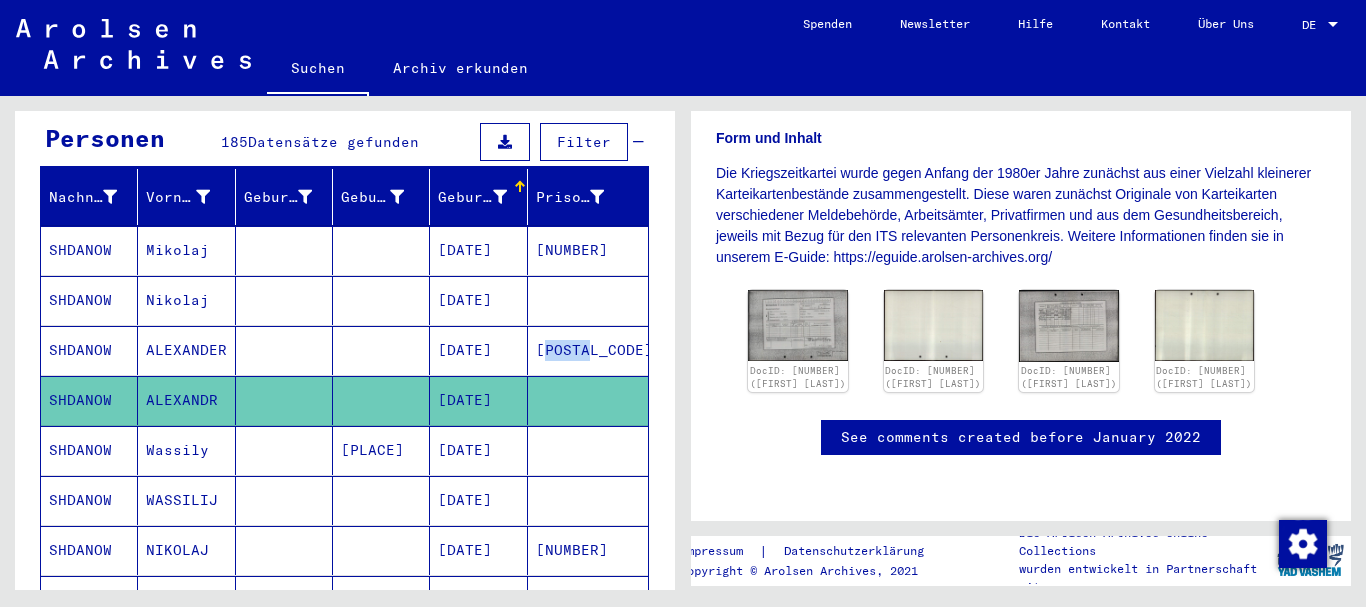 drag, startPoint x: 577, startPoint y: 331, endPoint x: 525, endPoint y: 325, distance: 52.34501 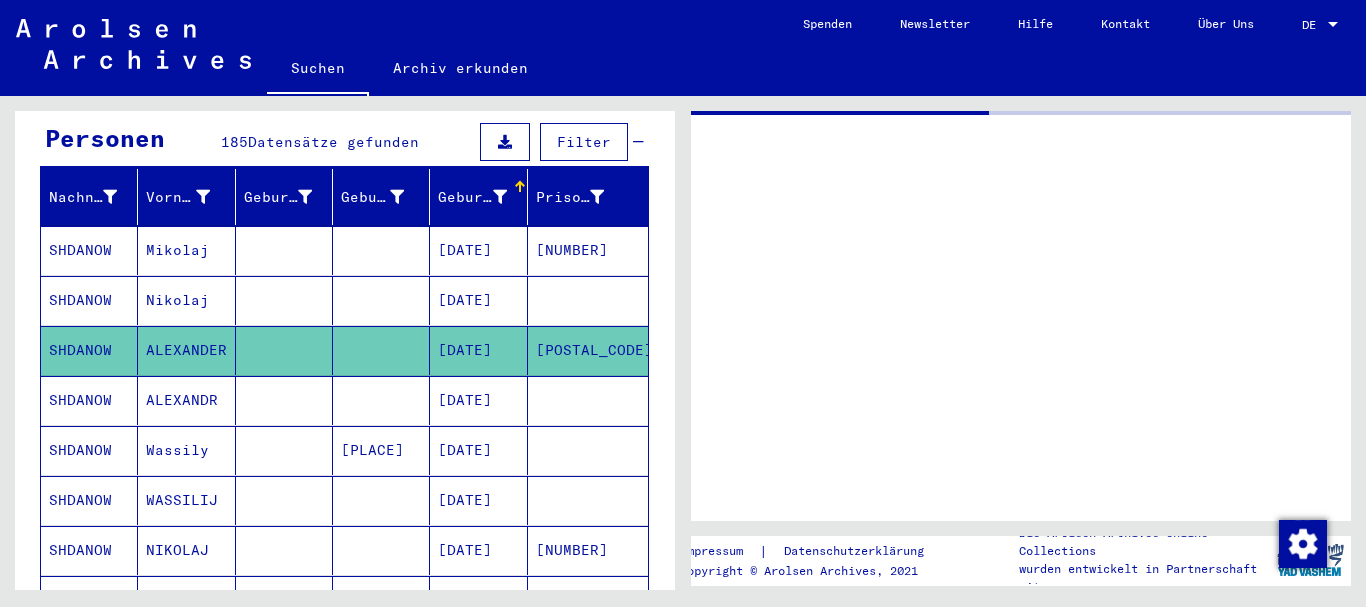 scroll, scrollTop: 0, scrollLeft: 0, axis: both 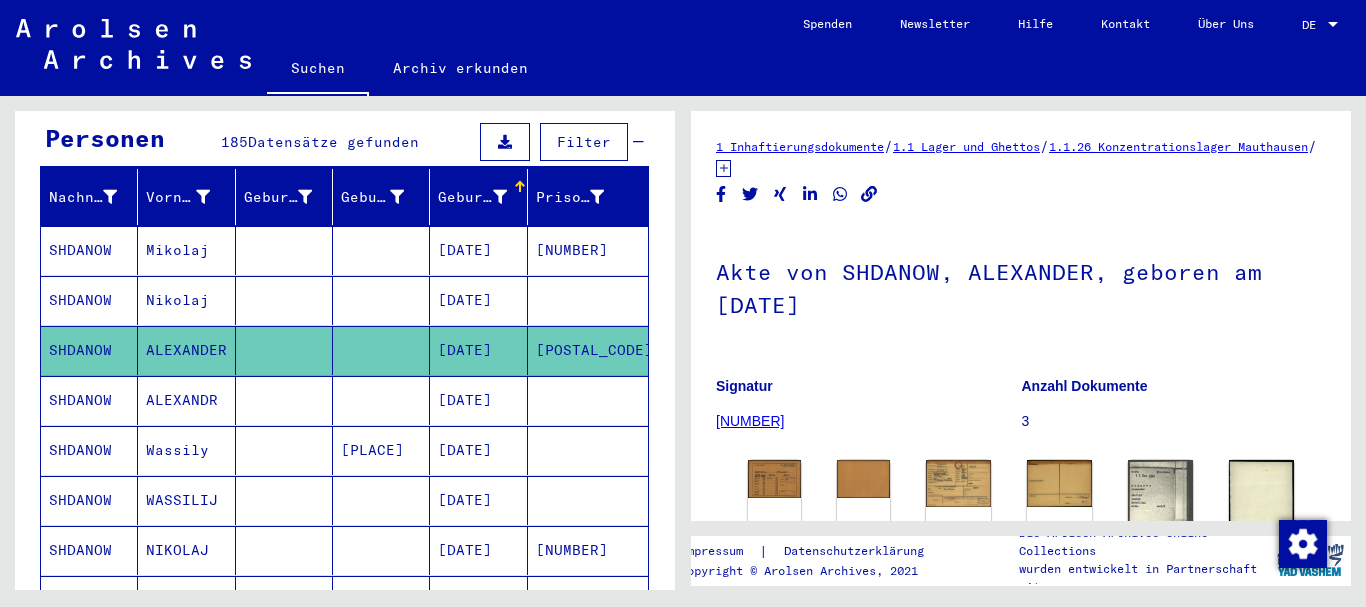 click on "[POSTAL_CODE]" 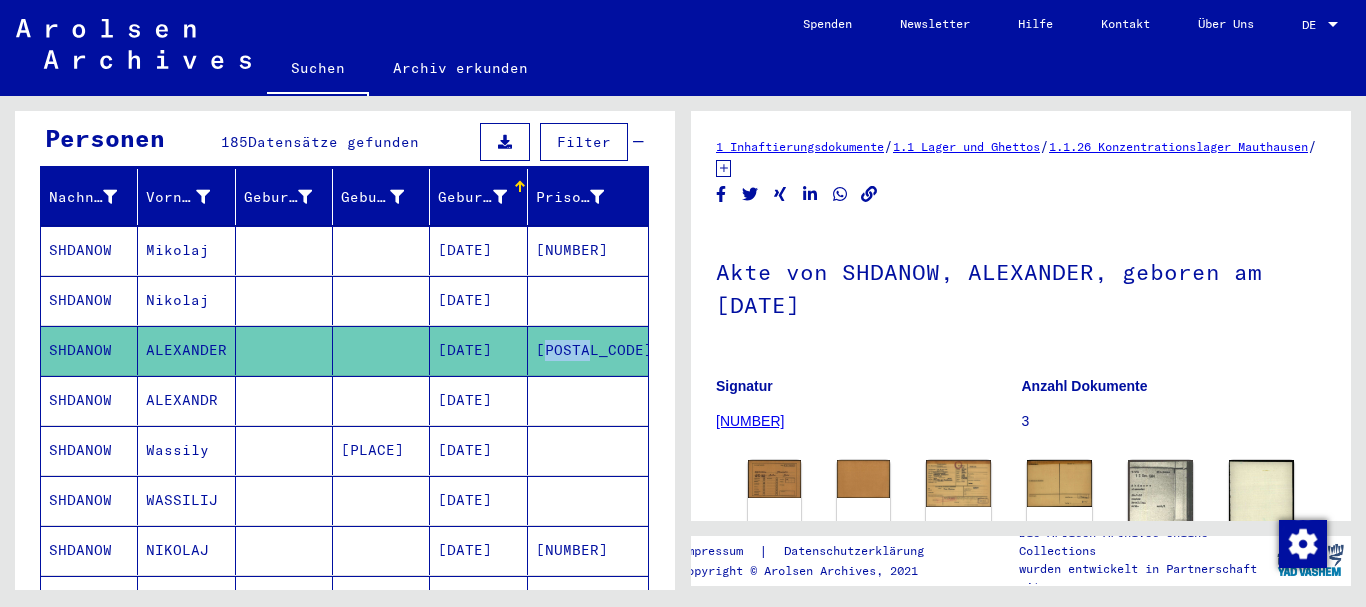 drag, startPoint x: 524, startPoint y: 335, endPoint x: 571, endPoint y: 334, distance: 47.010635 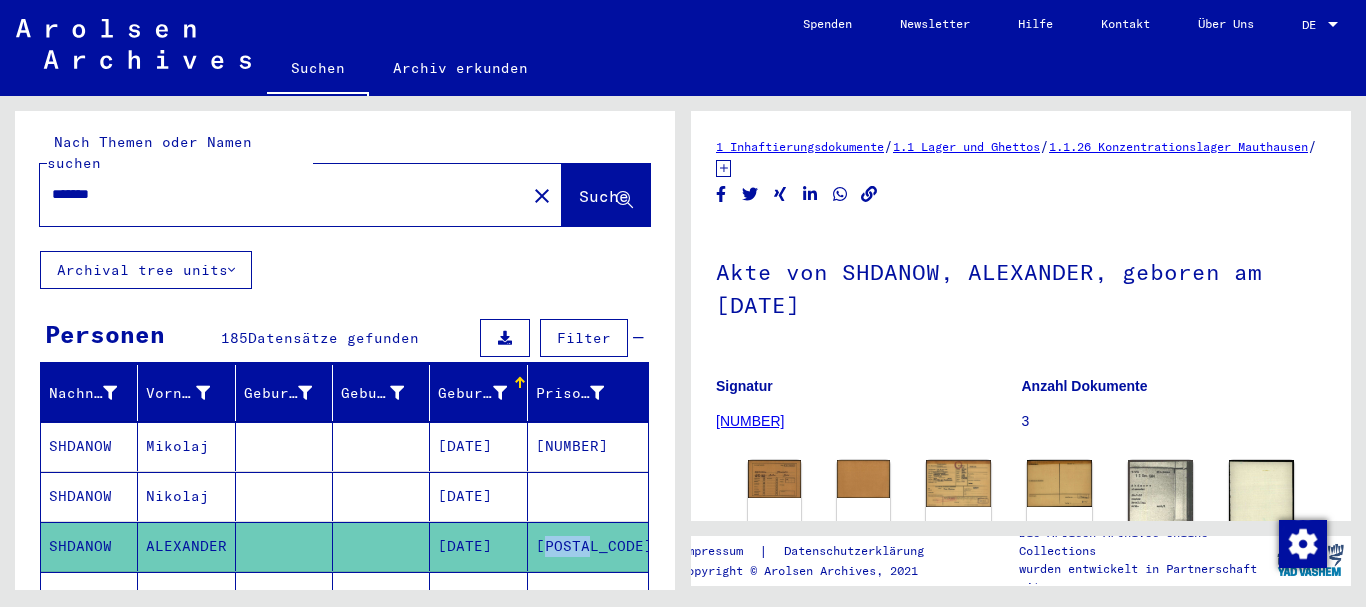 scroll, scrollTop: 0, scrollLeft: 0, axis: both 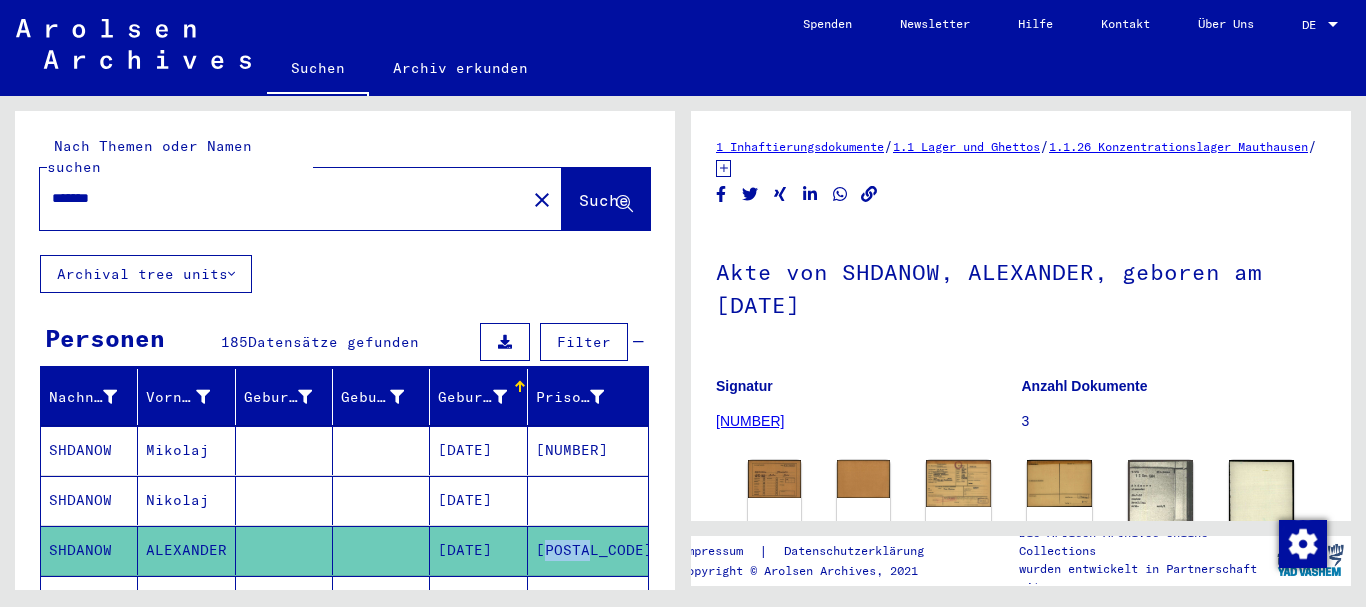 click on "close" 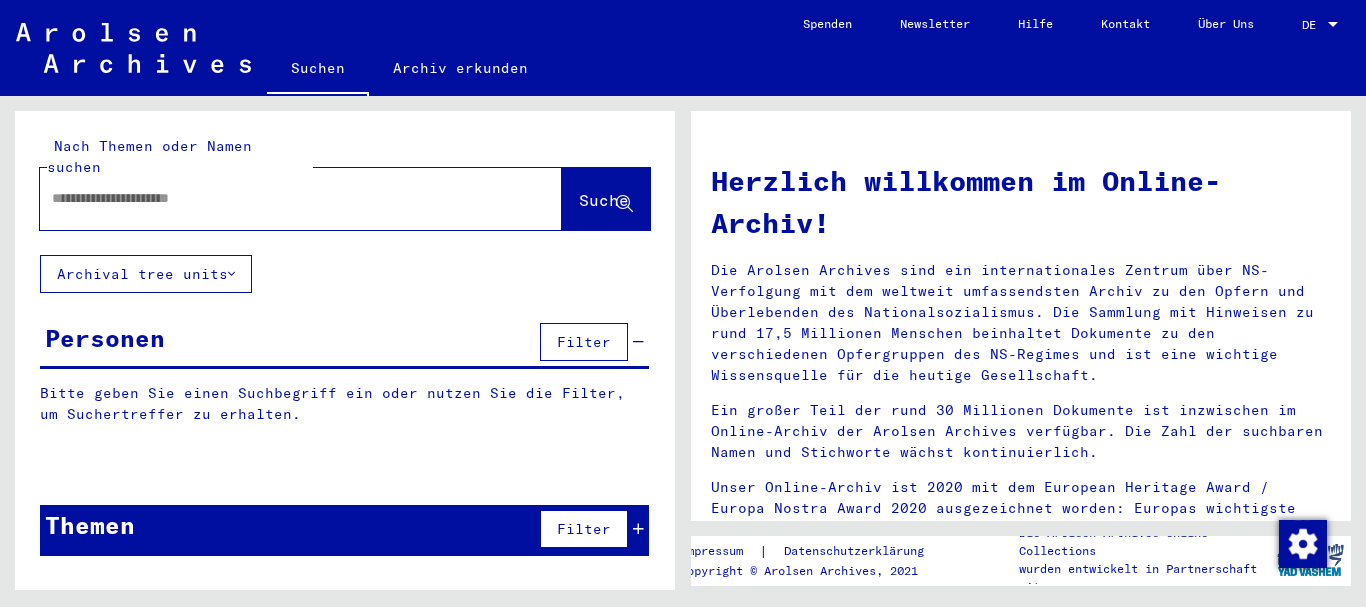 click at bounding box center (277, 198) 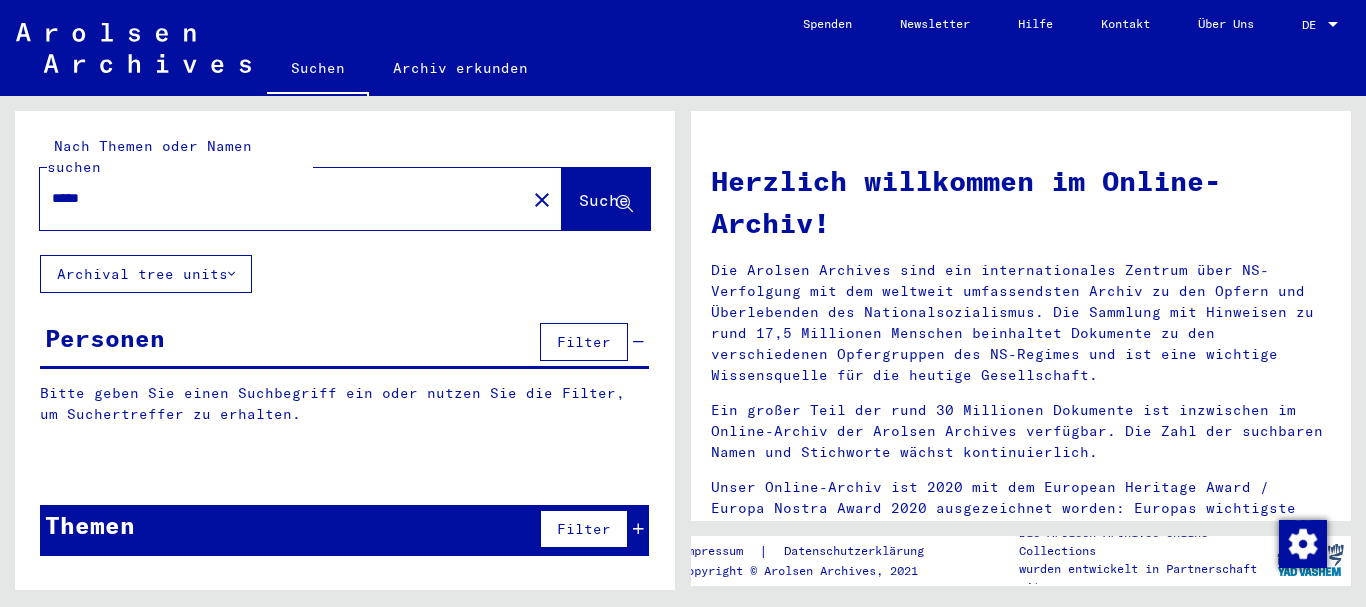 type on "*****" 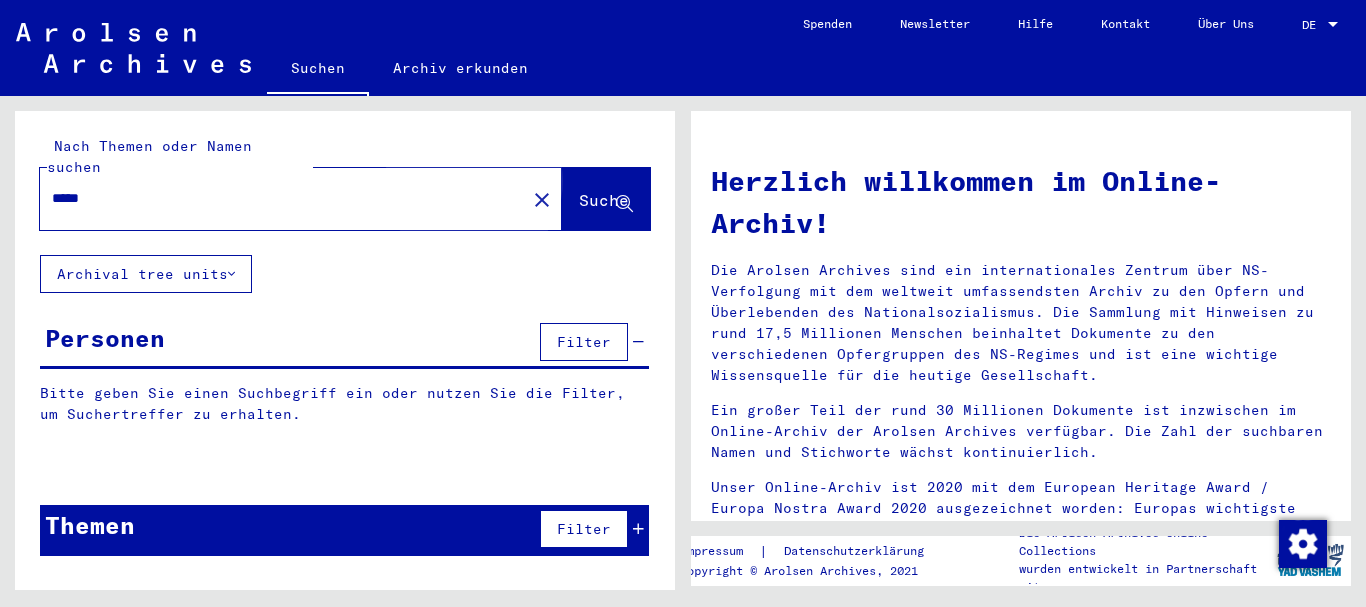 click on "Suche" 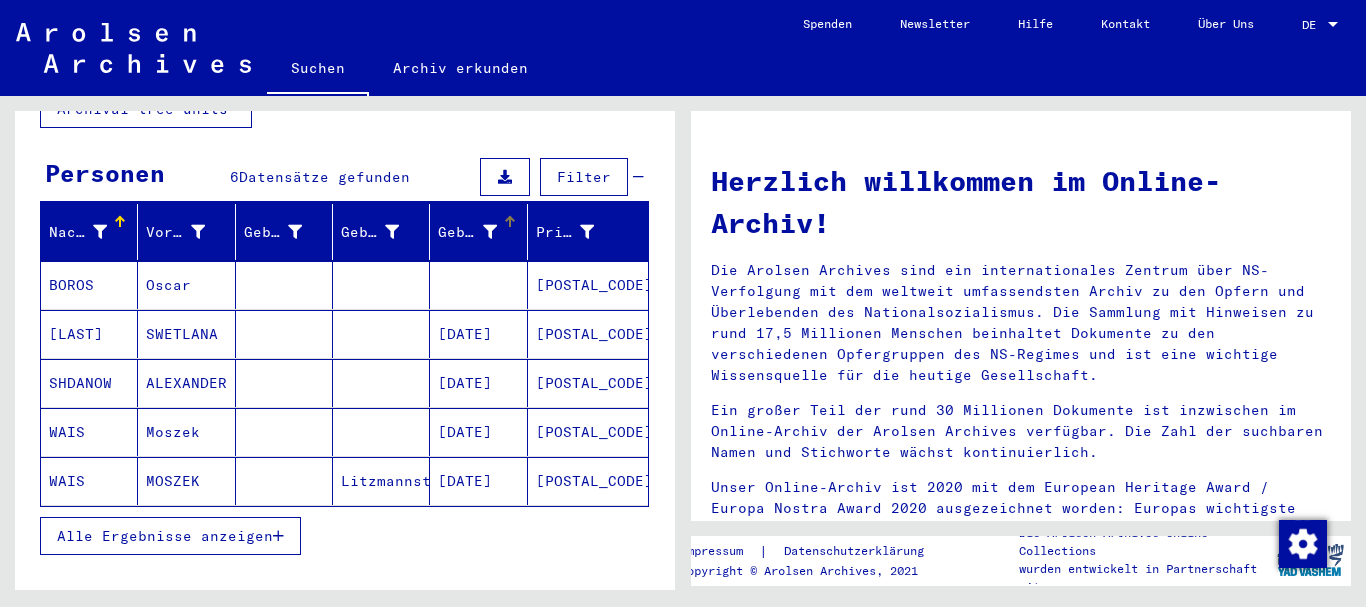 scroll, scrollTop: 200, scrollLeft: 0, axis: vertical 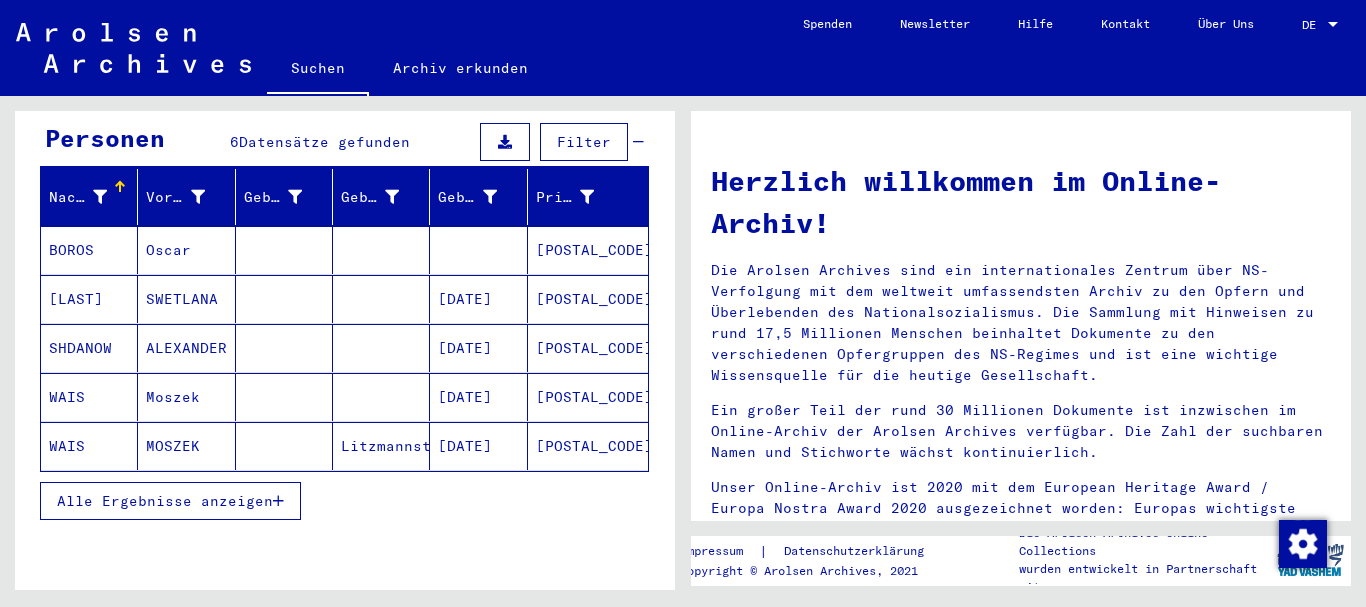 click on "[DATE]" at bounding box center (478, 397) 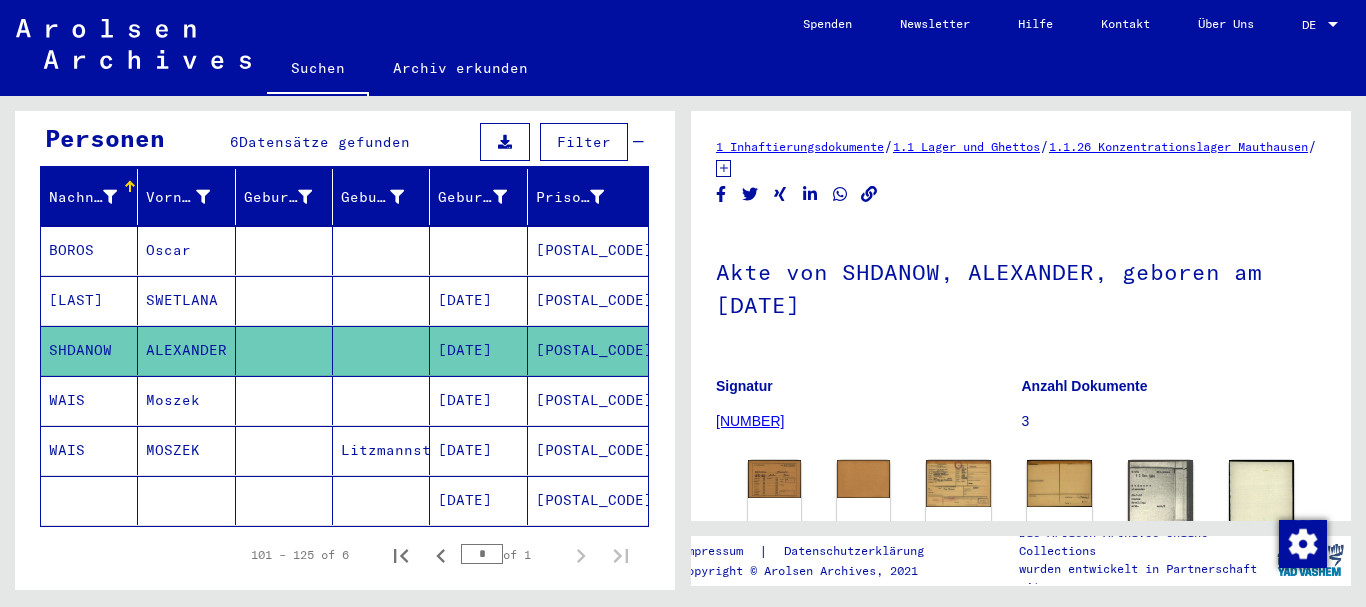 scroll, scrollTop: 0, scrollLeft: 0, axis: both 